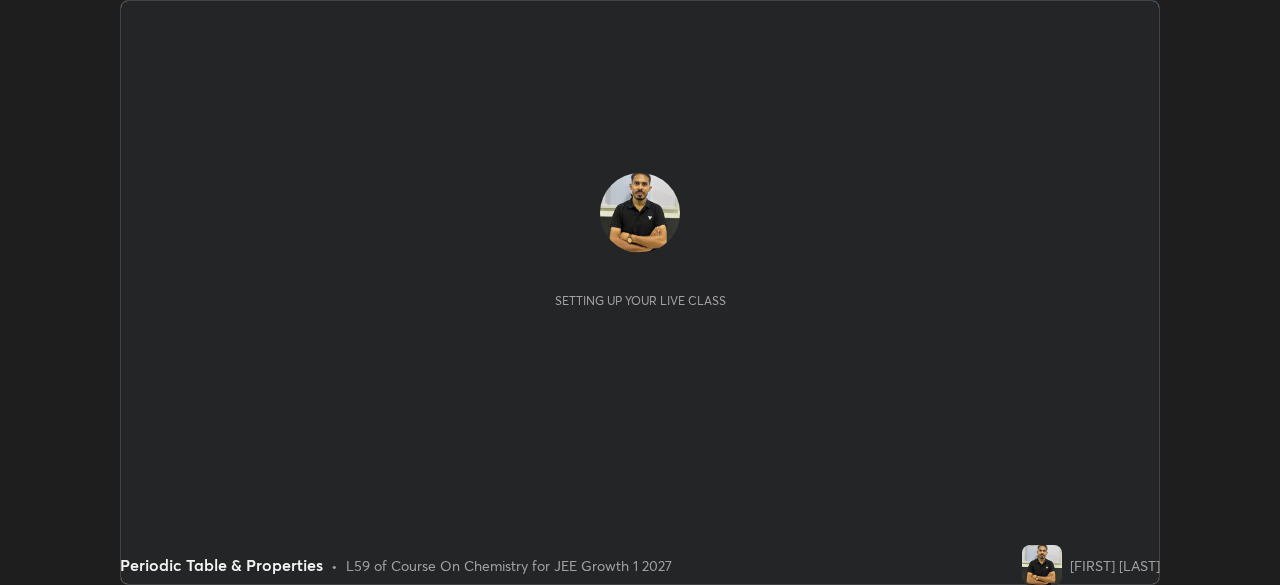 scroll, scrollTop: 0, scrollLeft: 0, axis: both 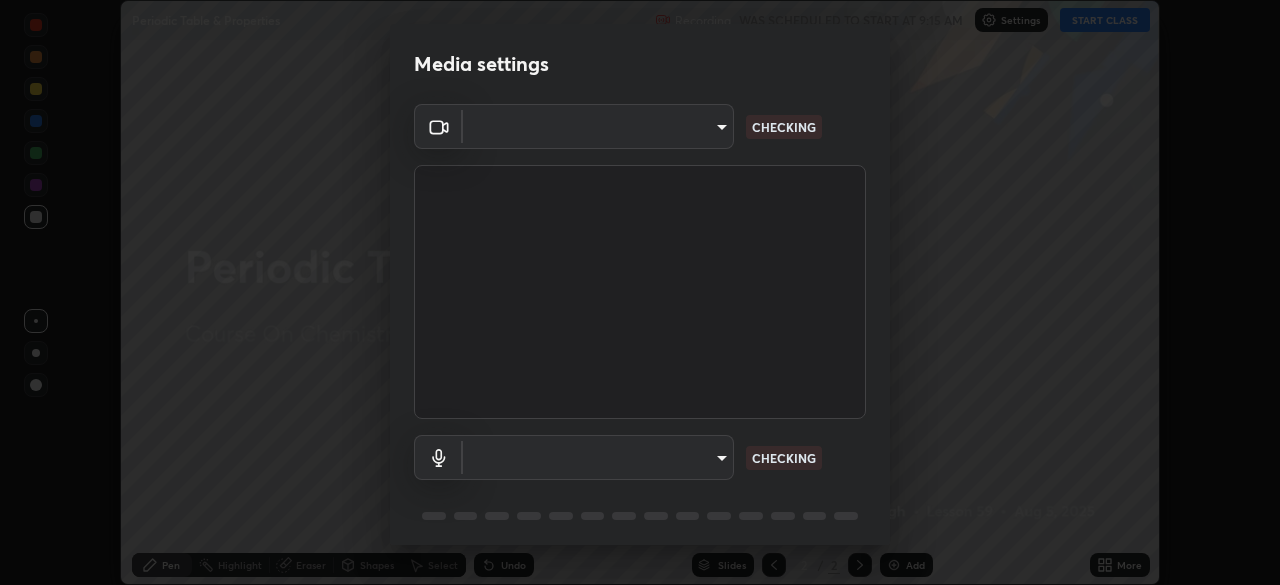 type on "4db0b441b46c867b9f8fa3c4c702c2a45477923b988fb192b35993b39004c803" 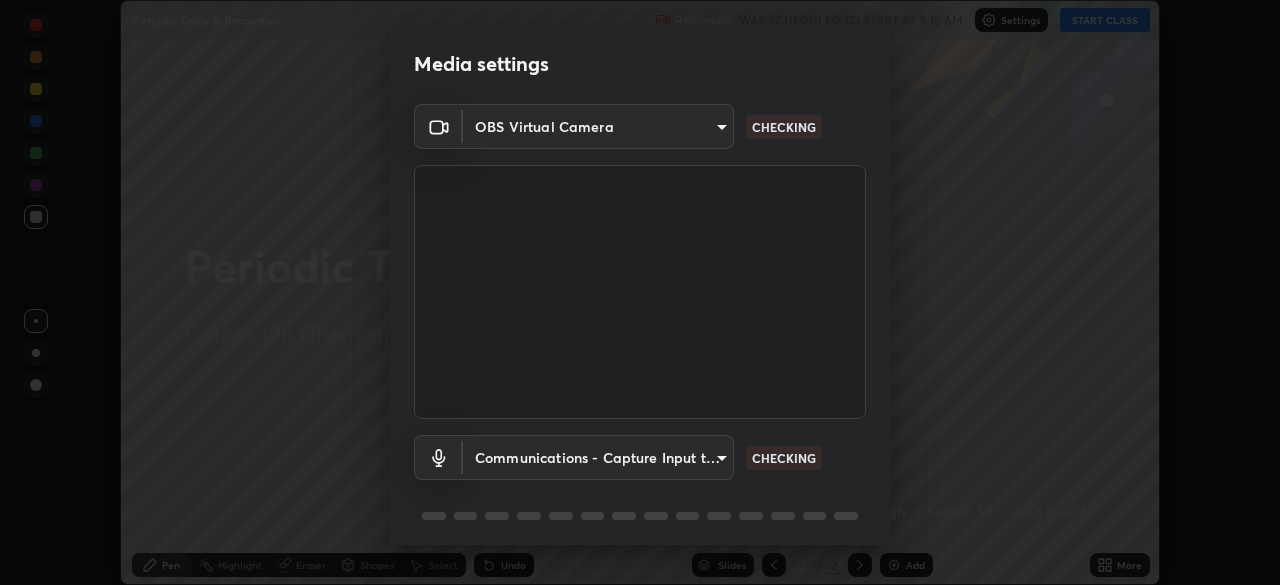 scroll, scrollTop: 71, scrollLeft: 0, axis: vertical 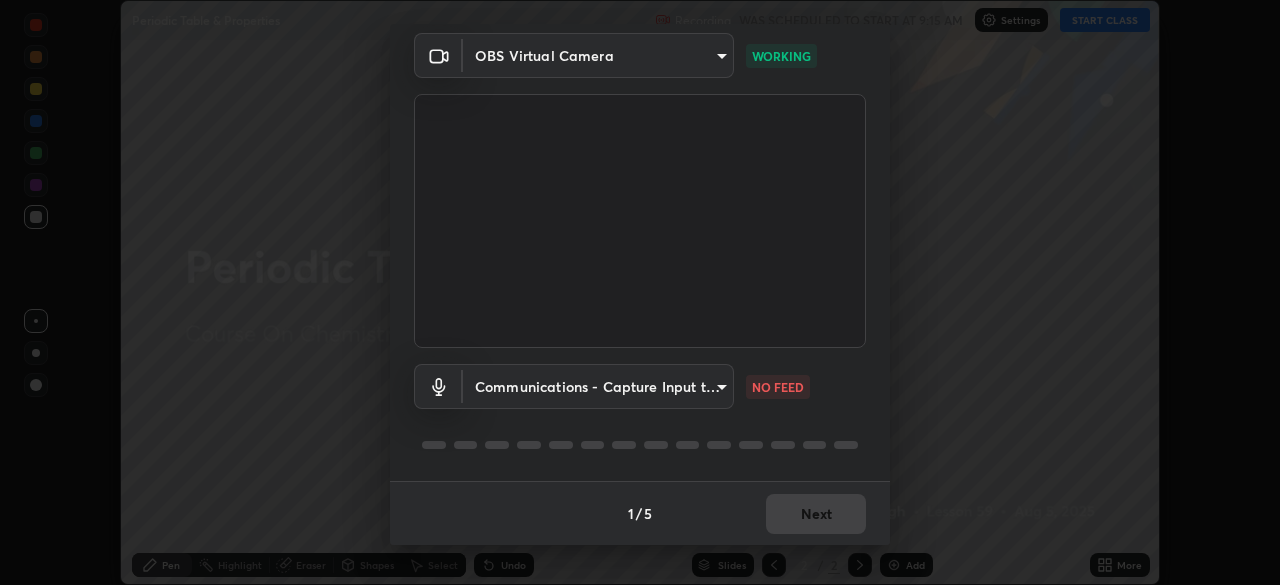 click on "Erase all Periodic Table & Properties Recording WAS SCHEDULED TO START AT 9:15 AM Settings START CLASS Setting up your live class Periodic Table & Properties • L59 of Course On Chemistry for JEE Growth 1 2027 [FIRST] [LAST] Pen Highlight Eraser Shapes Select Undo Slides 2 / 2 Add More No doubts shared Encourage your learners to ask a doubt for better clarity Report an issue Reason for reporting Buffering Chat not working Audio - Video sync issue Educator video quality low Attach an image Report Media settings OBS Virtual Camera 4db0b441b46c867b9f8fa3c4c702c2a45477923b988fb192b35993b39004c803 WORKING Communications - Capture Input terminal (Digital Array MIC) communications NO FEED 1 / 5 Next" at bounding box center [640, 292] 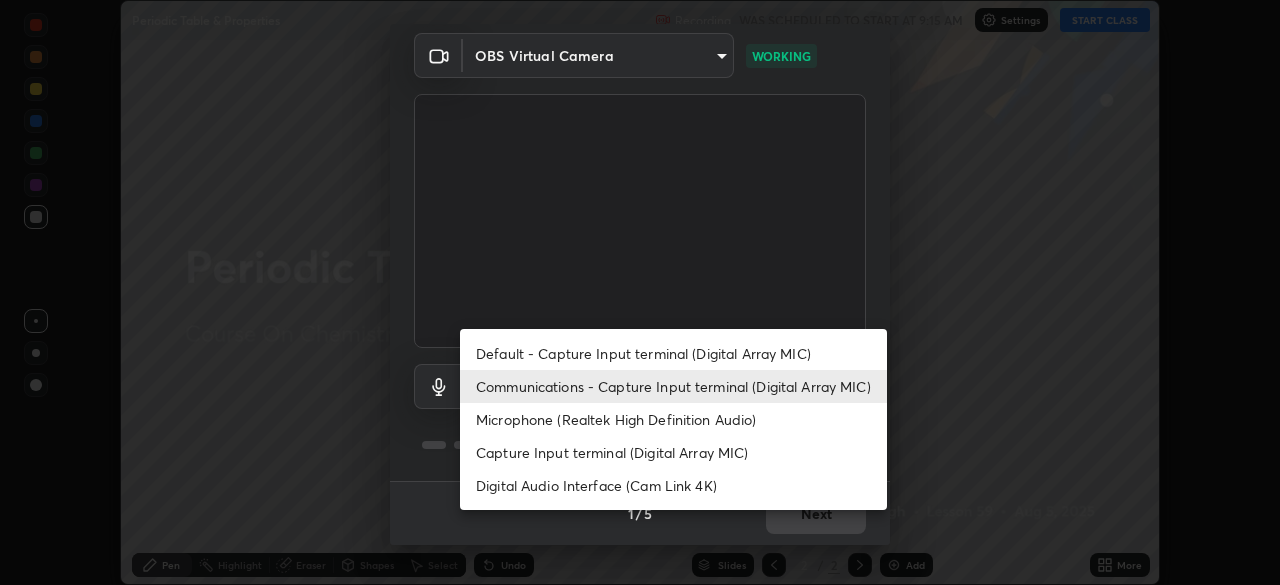 click on "Default - Capture Input terminal (Digital Array MIC)" at bounding box center [673, 353] 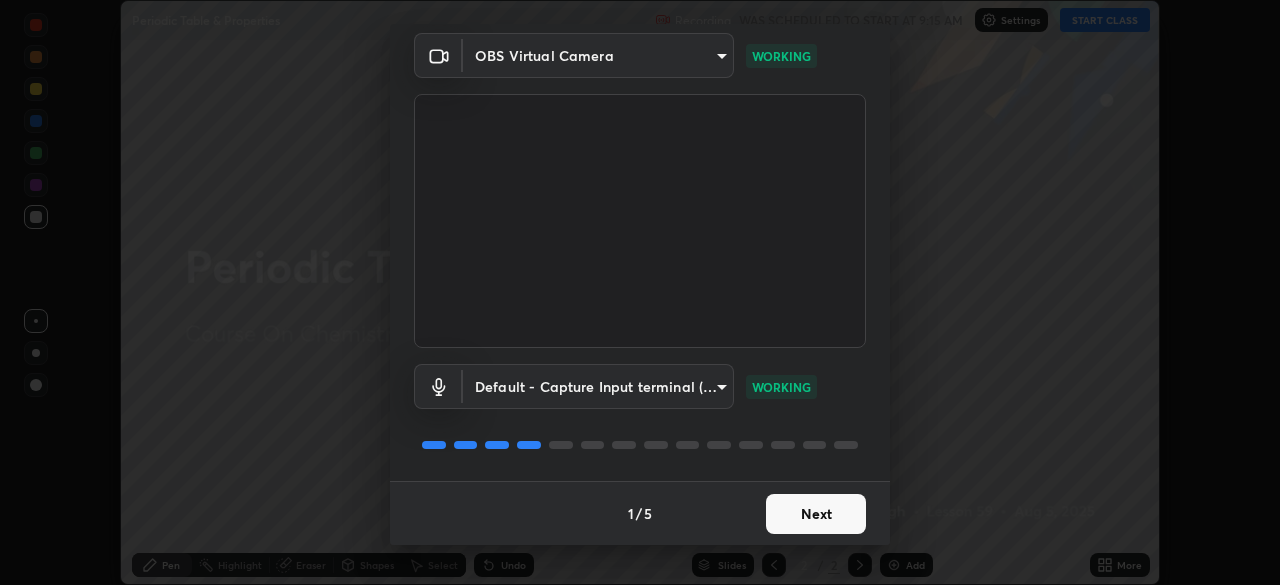 click on "Next" at bounding box center (816, 514) 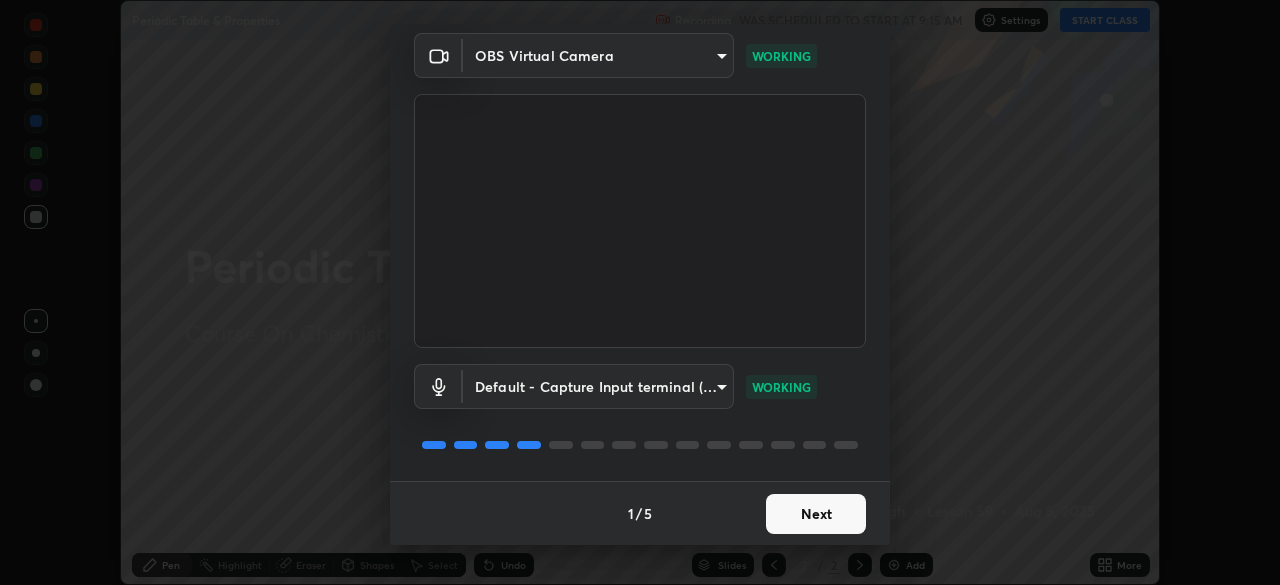 scroll, scrollTop: 0, scrollLeft: 0, axis: both 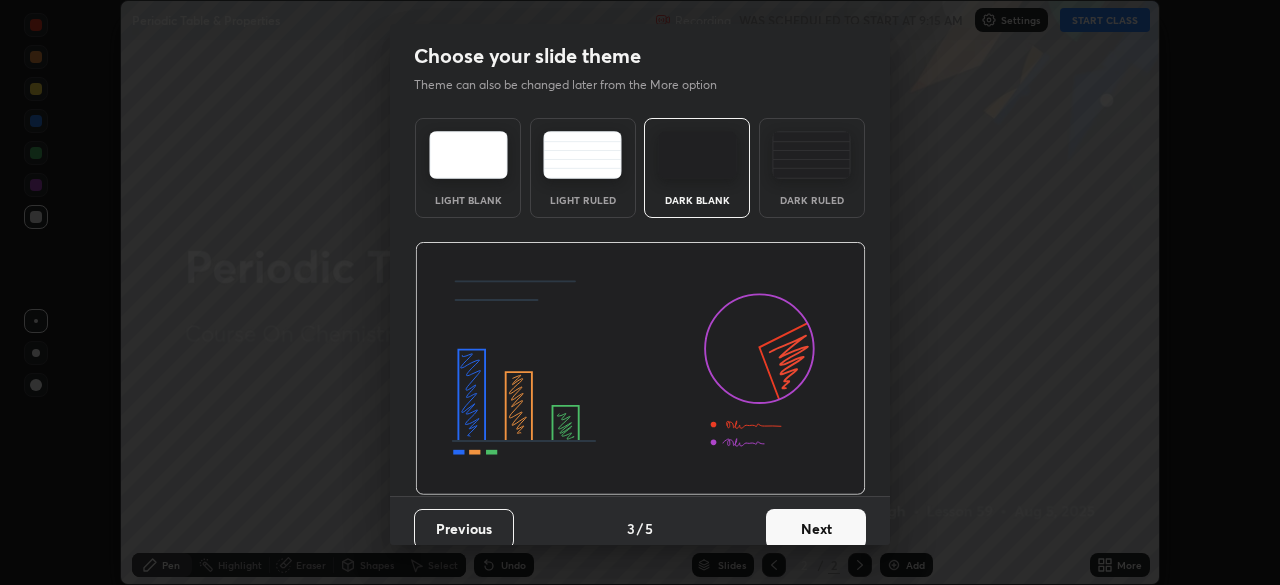 click on "Next" at bounding box center (816, 529) 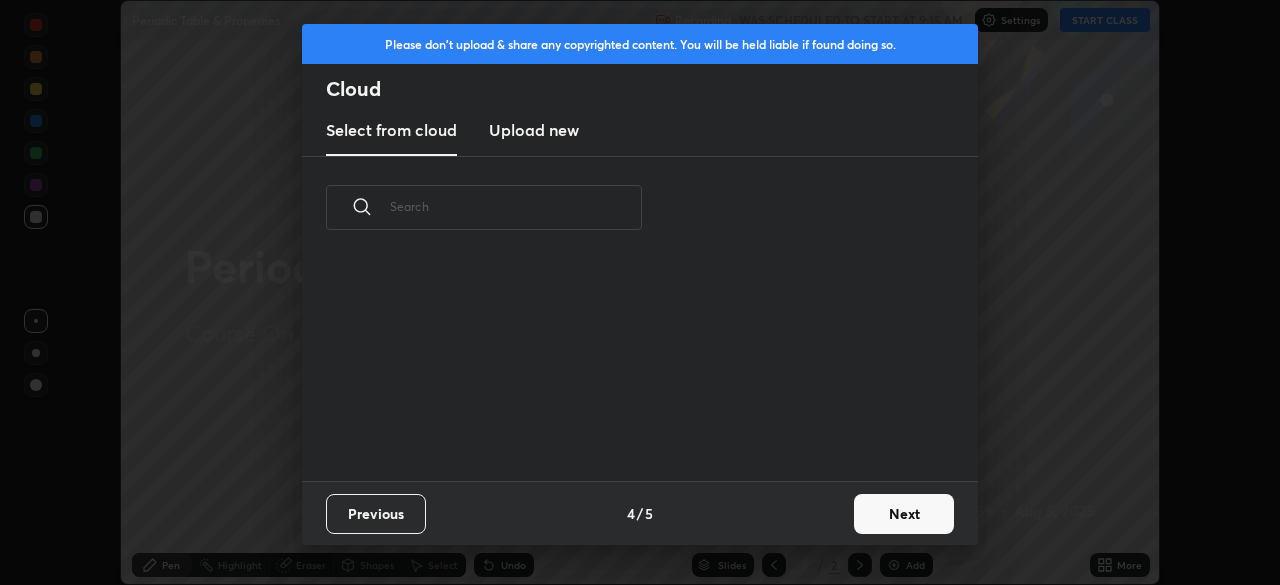 scroll, scrollTop: 7, scrollLeft: 11, axis: both 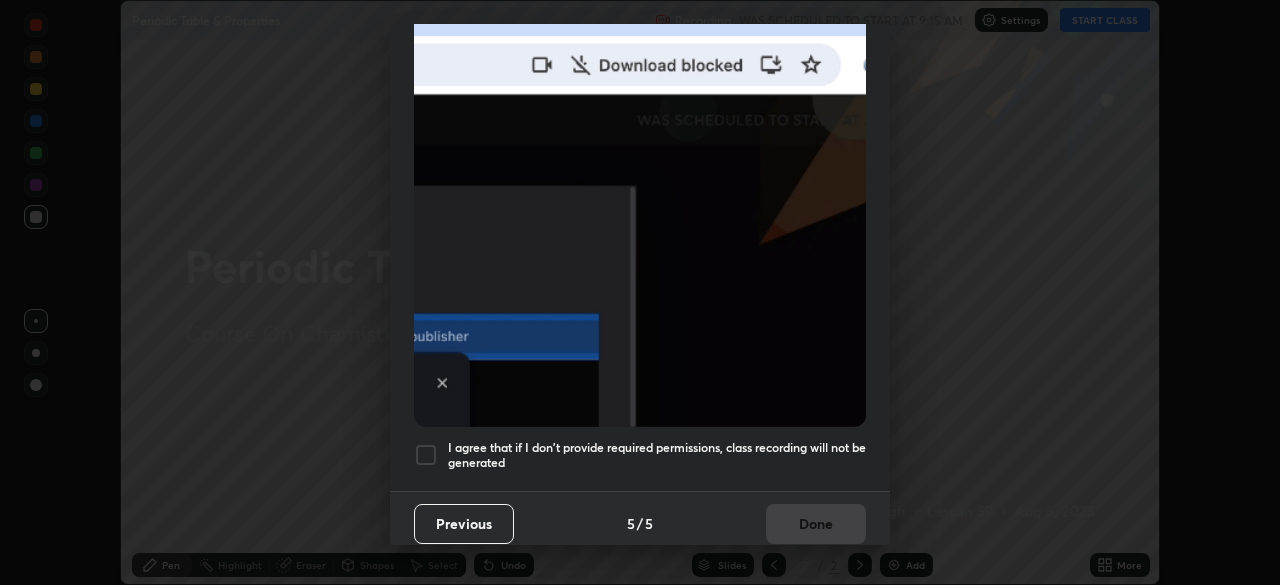 click on "I agree that if I don't provide required permissions, class recording will not be generated" at bounding box center (657, 455) 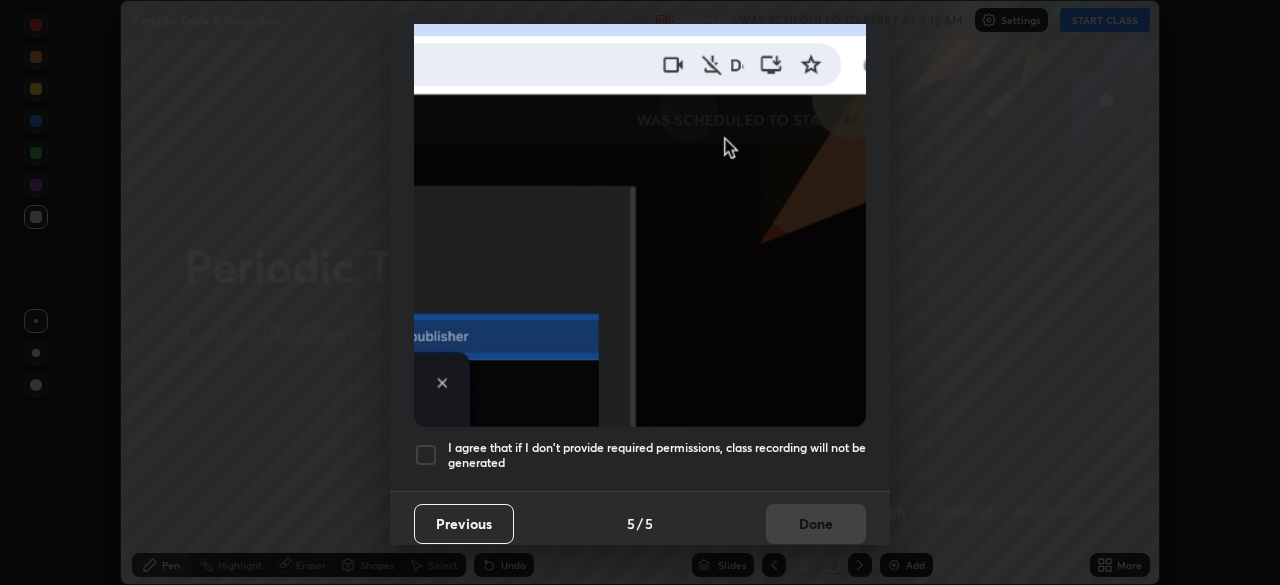 click on "Done" at bounding box center (816, 524) 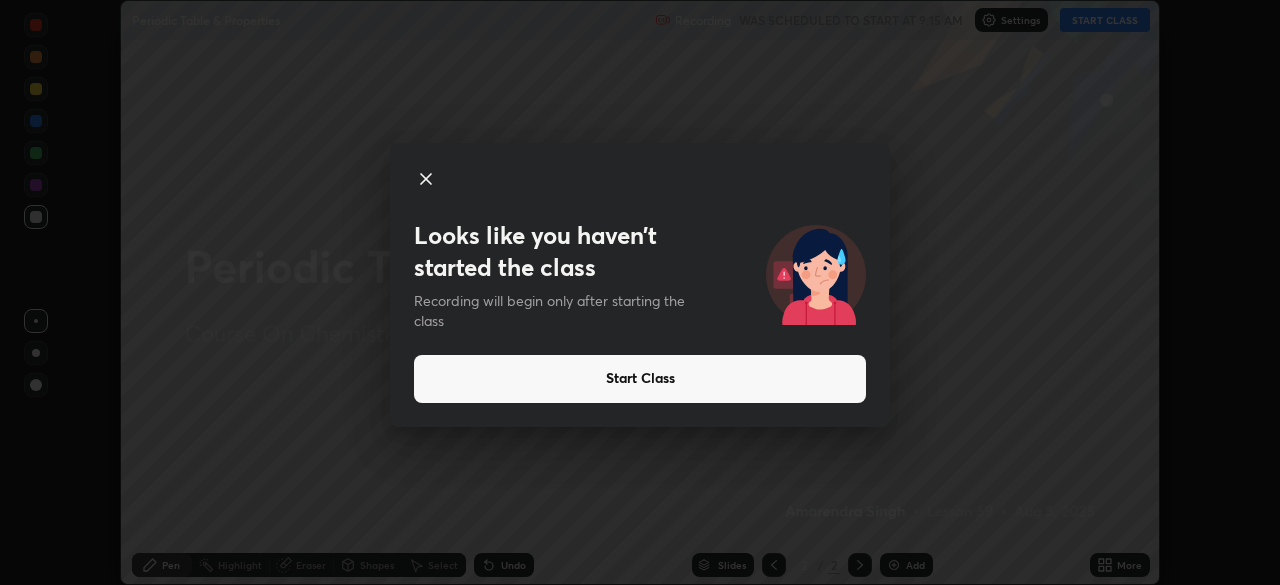 click on "Looks like you haven’t started the class Recording will begin only after starting the class Start Class" at bounding box center (640, 292) 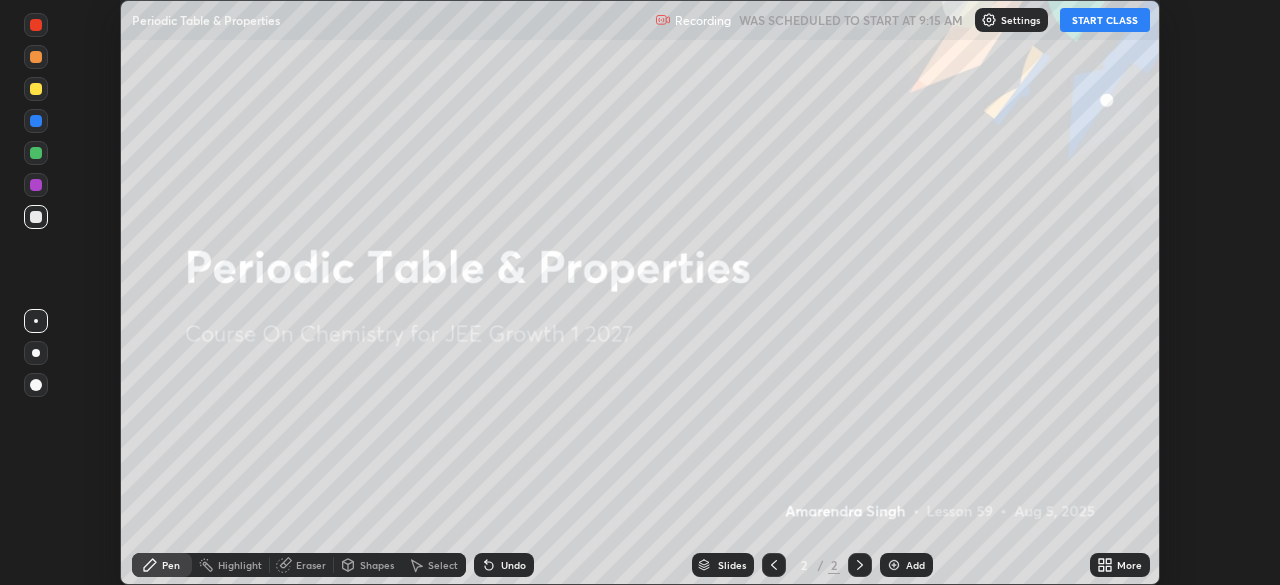 click 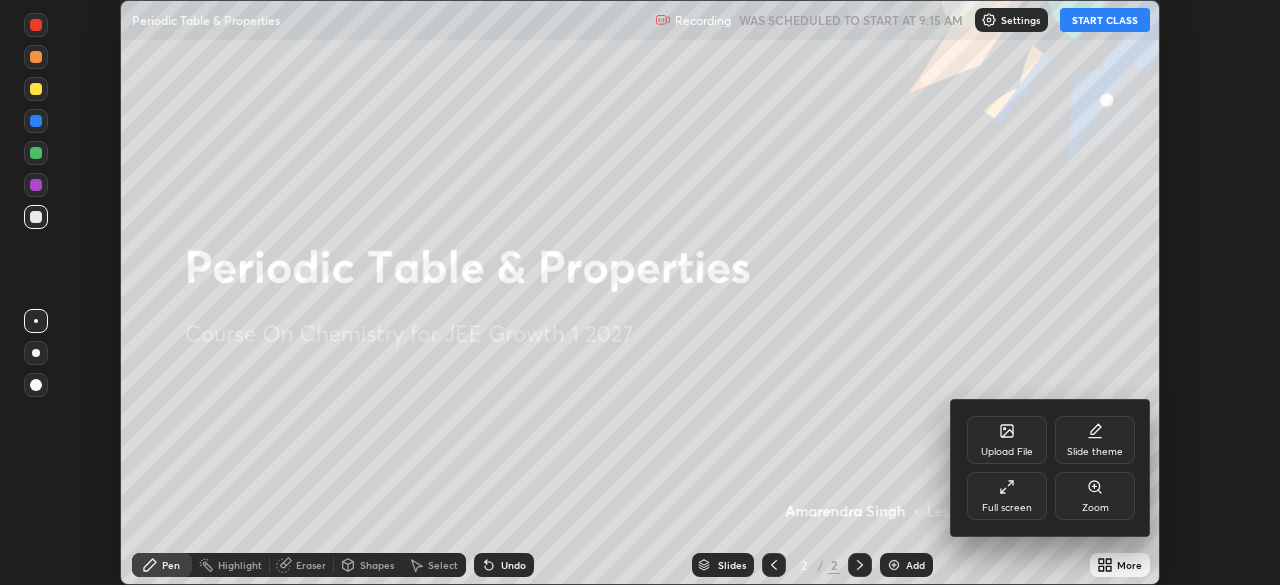 click on "Full screen" at bounding box center [1007, 496] 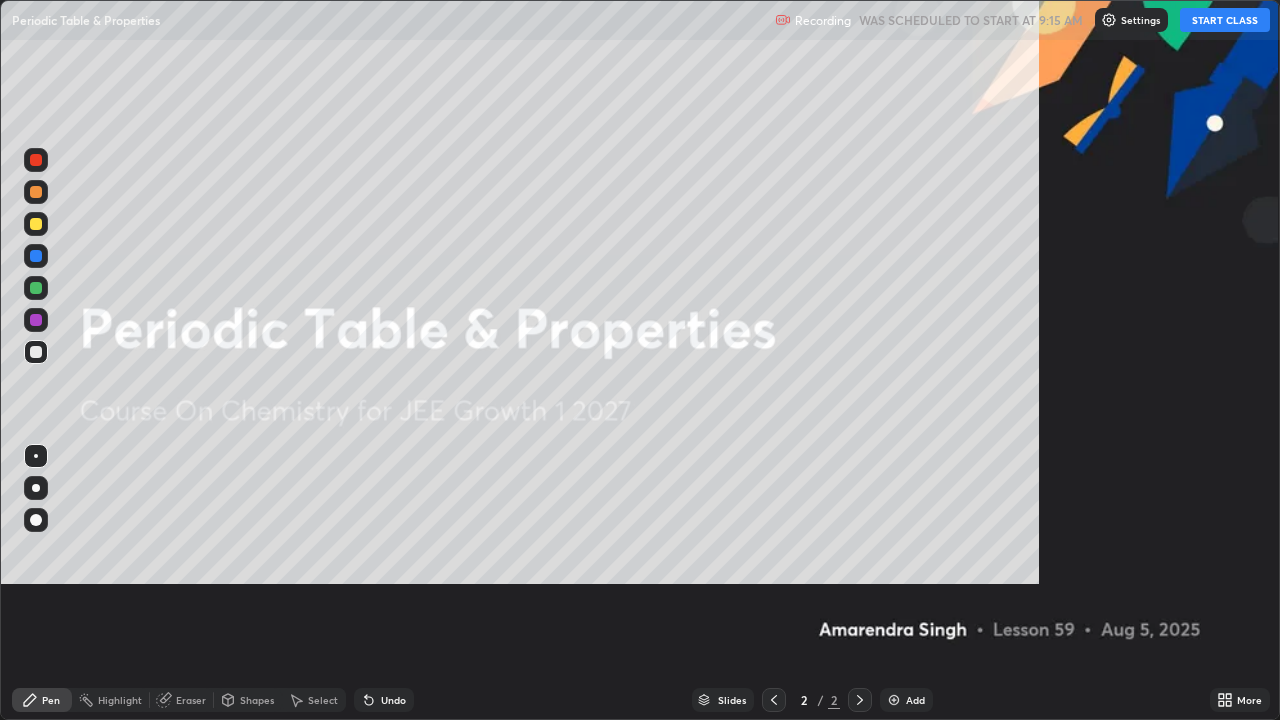 scroll, scrollTop: 99280, scrollLeft: 98720, axis: both 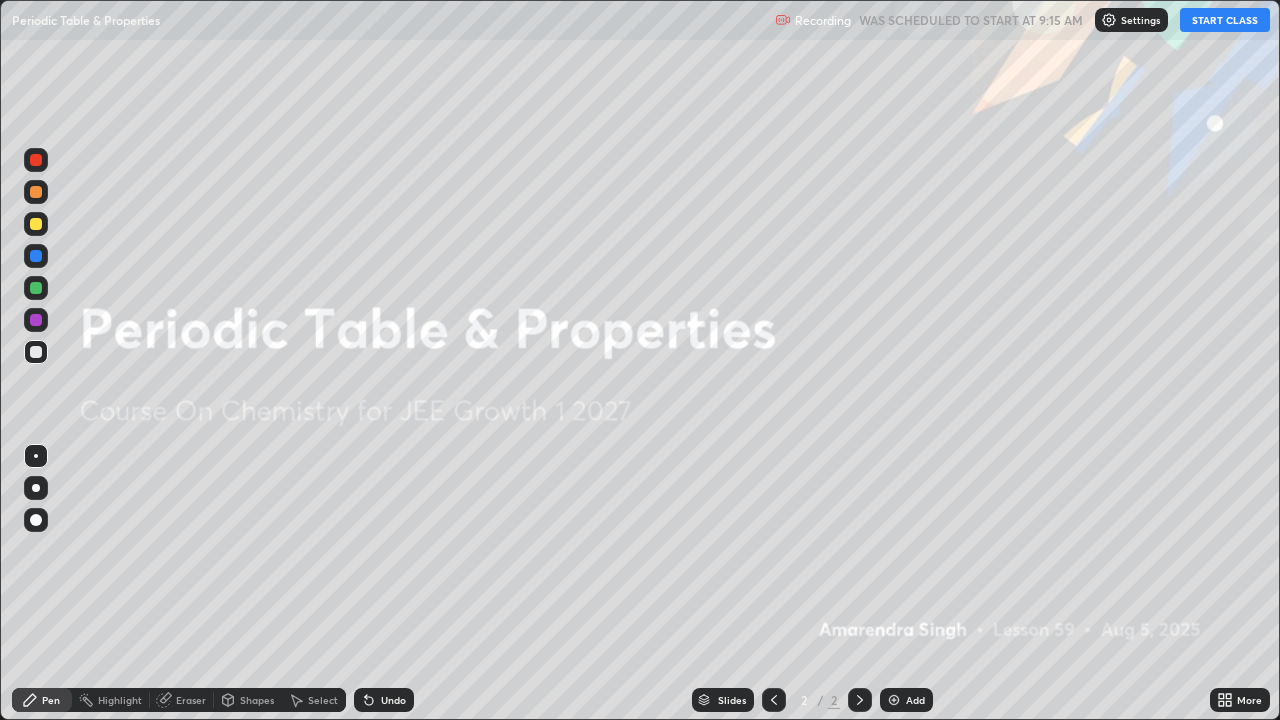 click on "START CLASS" at bounding box center (1225, 20) 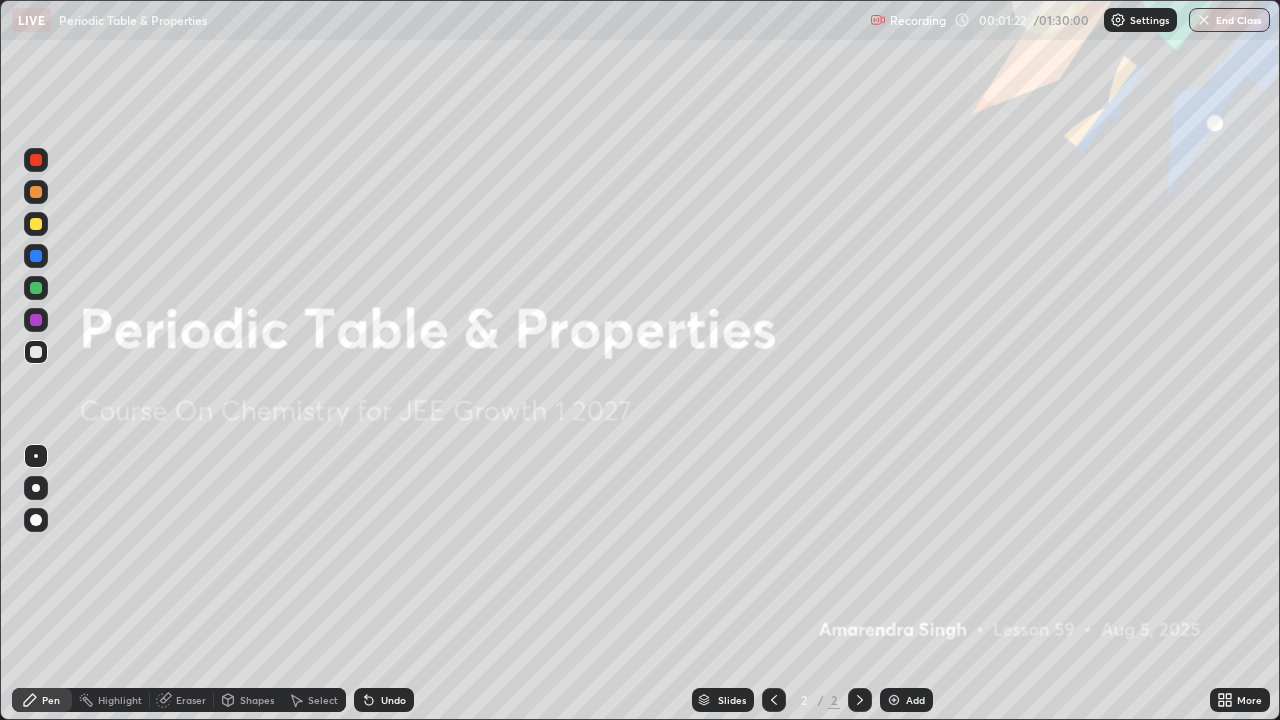 click on "Add" at bounding box center (906, 700) 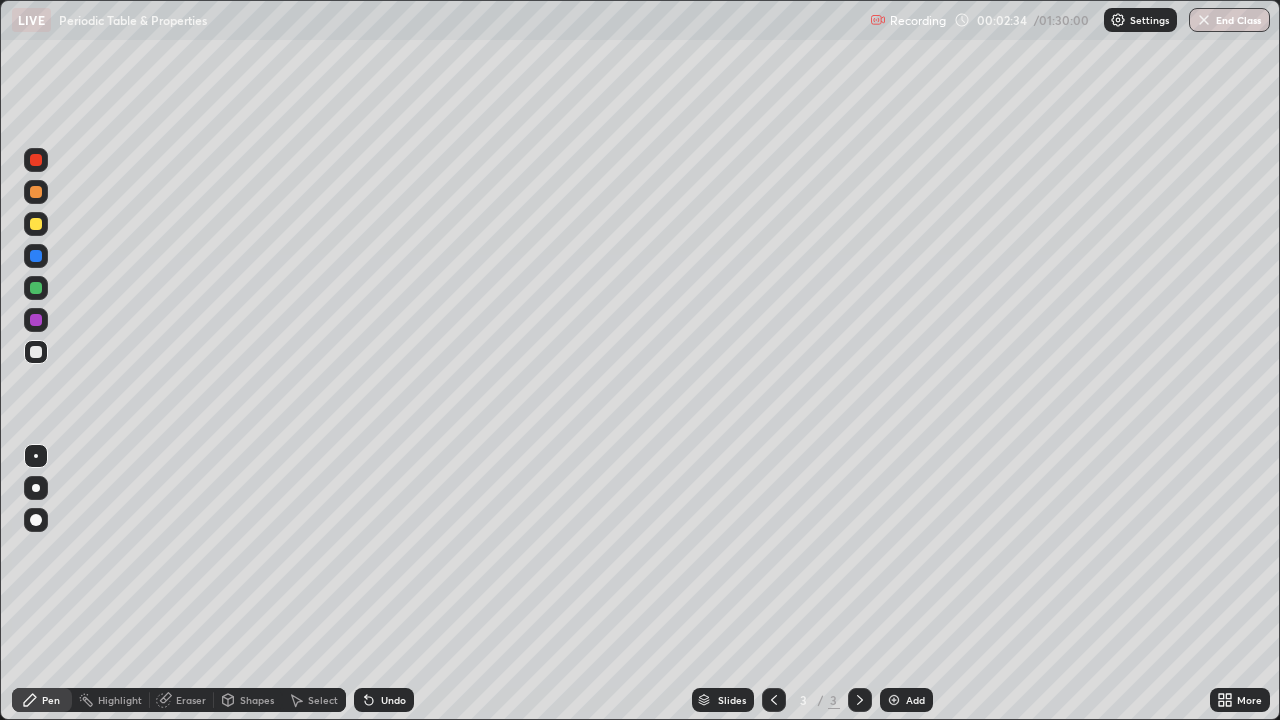 click at bounding box center (36, 160) 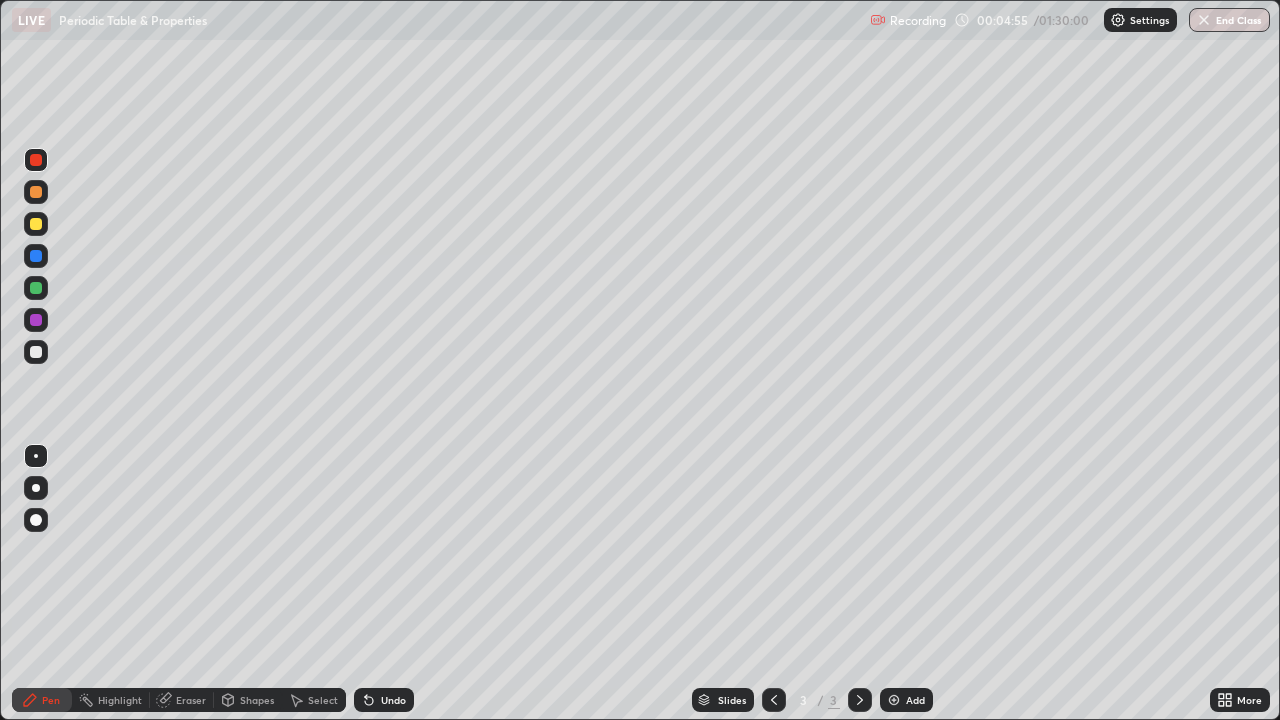 click on "Undo" at bounding box center [393, 700] 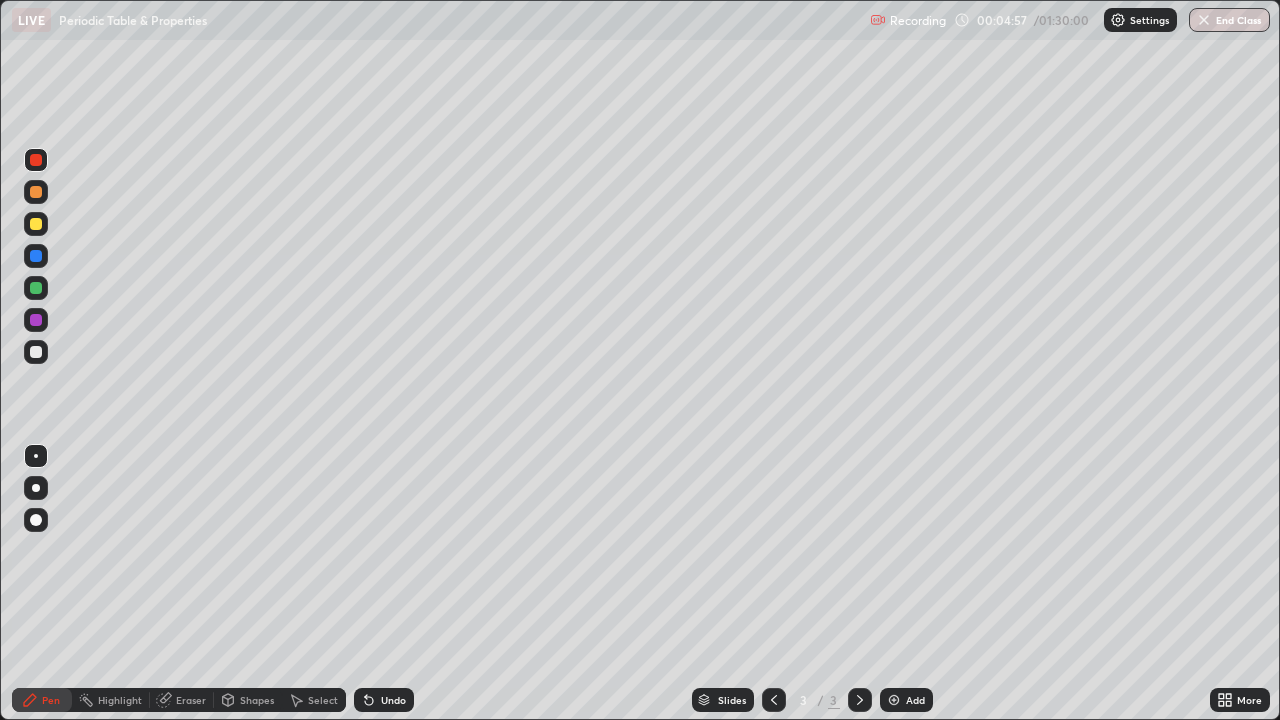 click on "Undo" at bounding box center (384, 700) 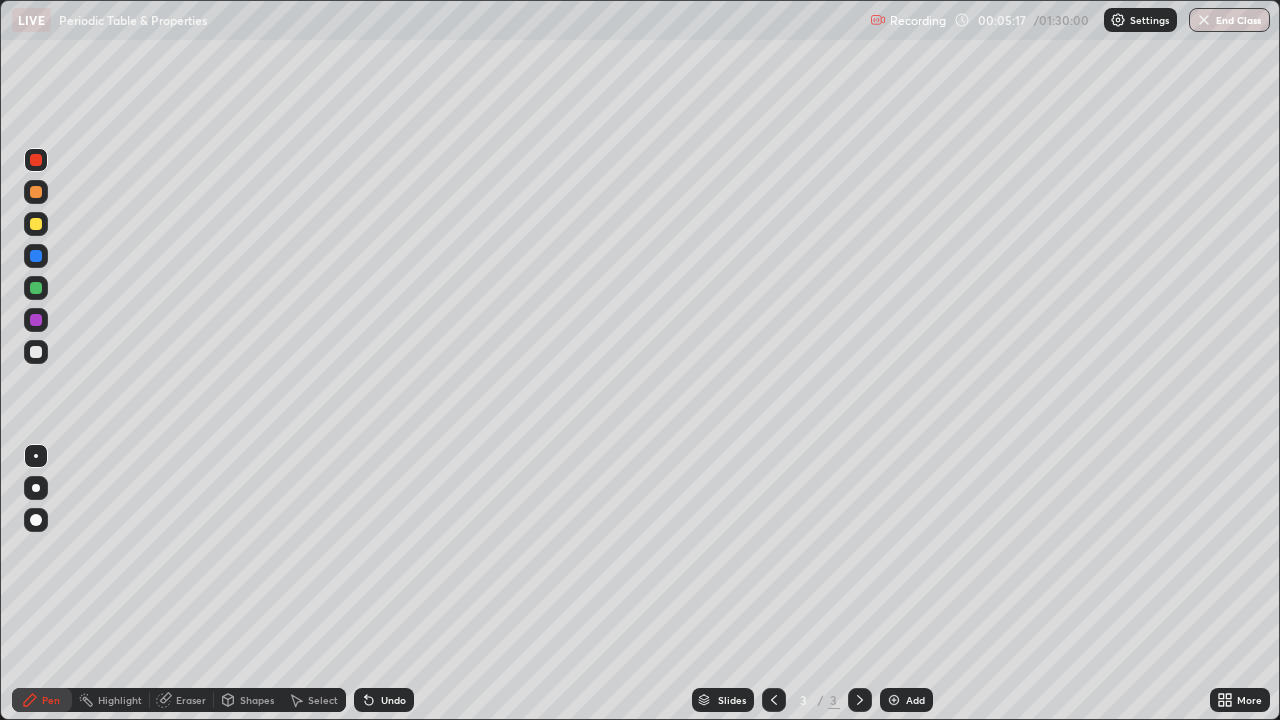 click at bounding box center [36, 192] 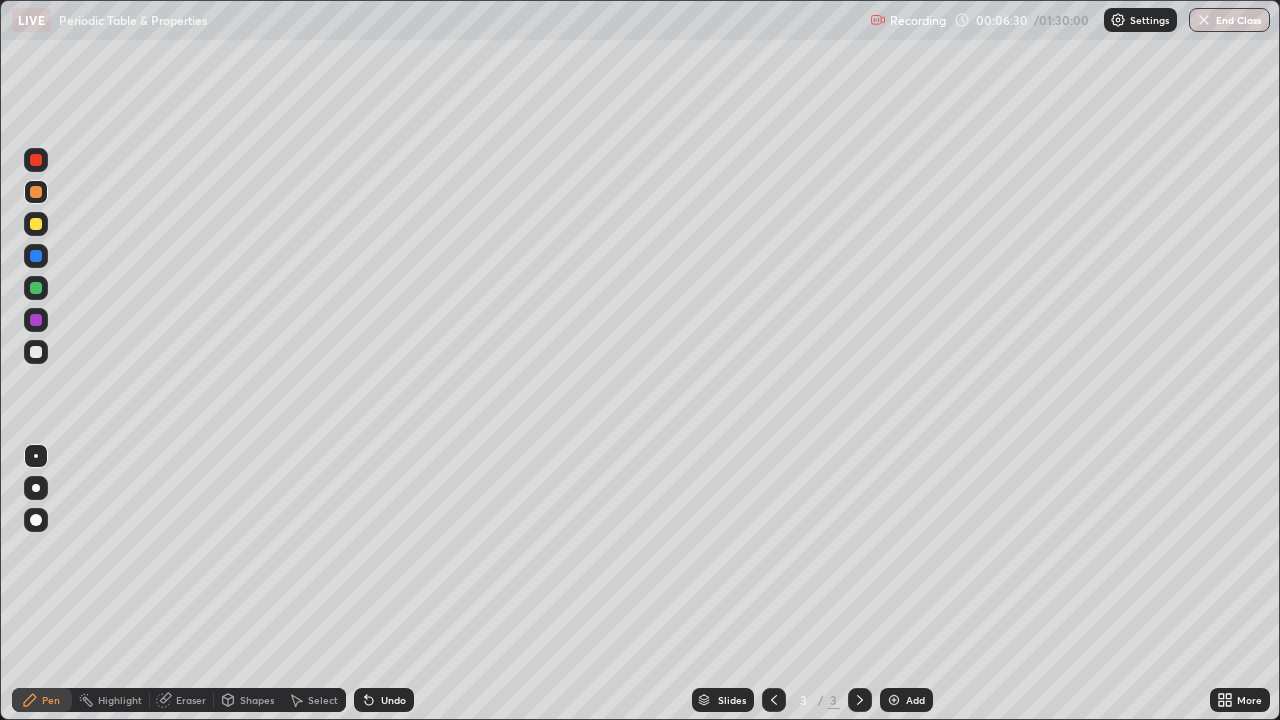 click at bounding box center (36, 224) 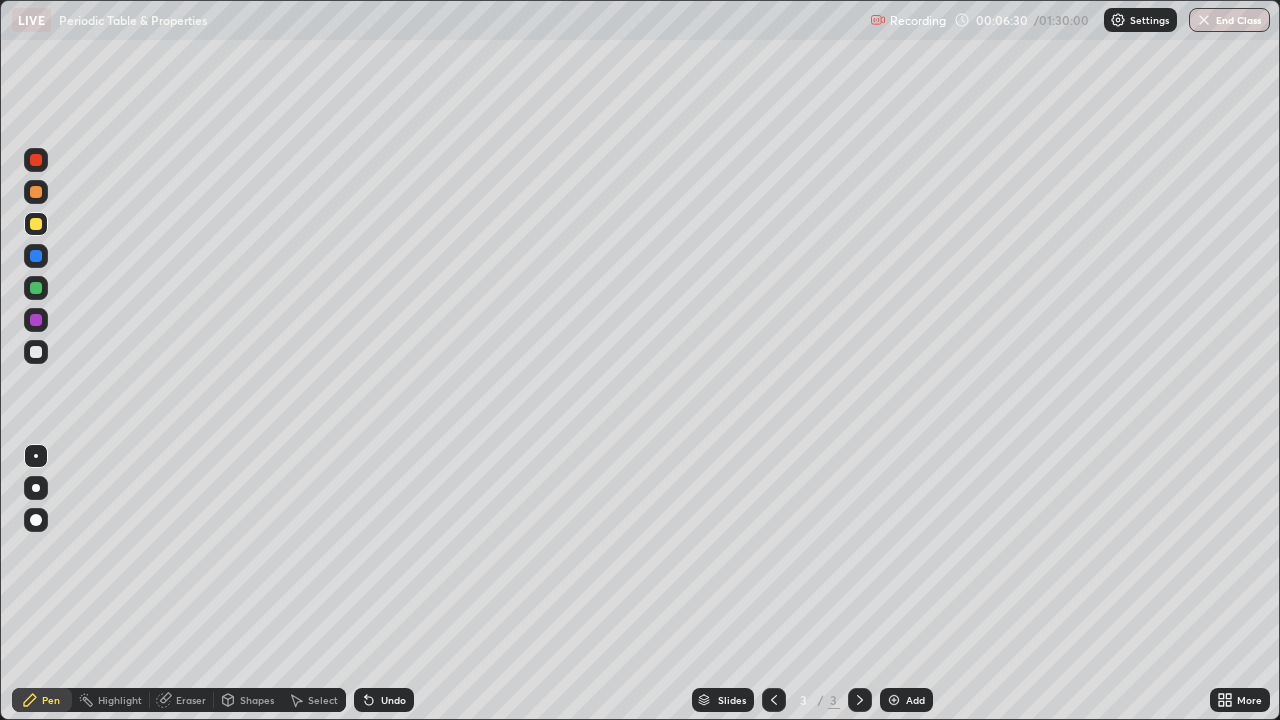 click at bounding box center [36, 192] 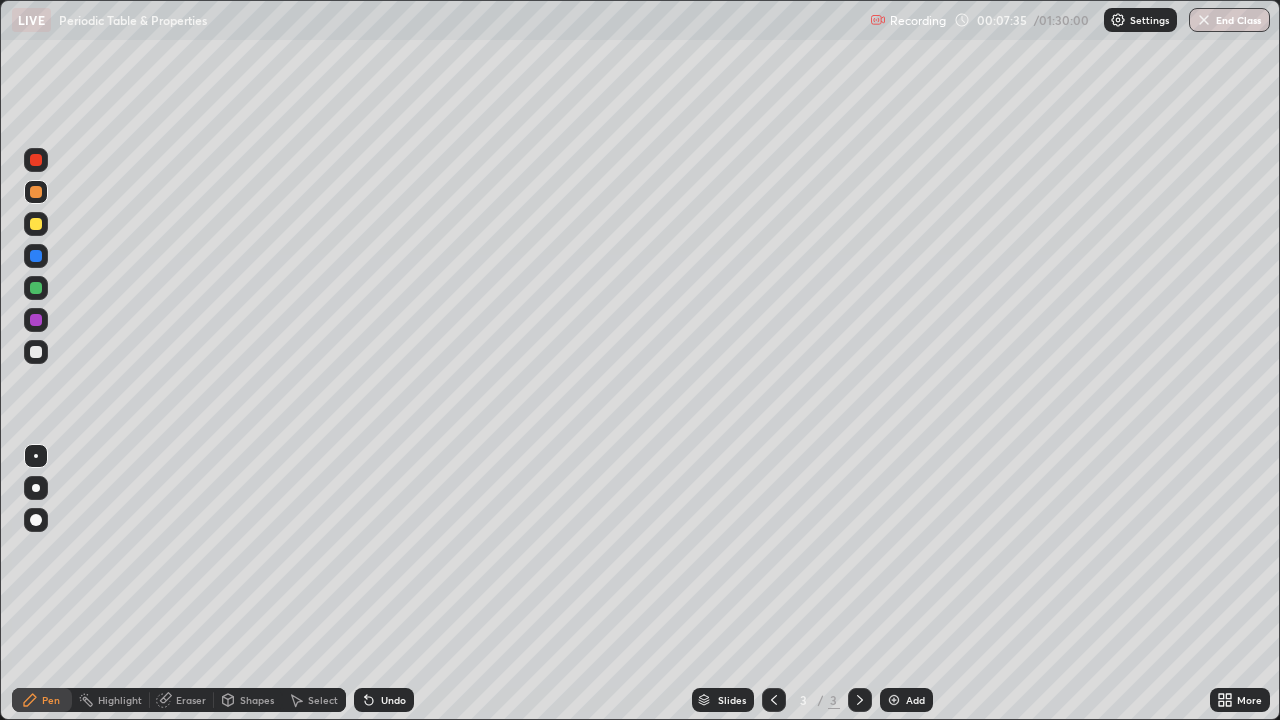 click on "Add" at bounding box center (915, 700) 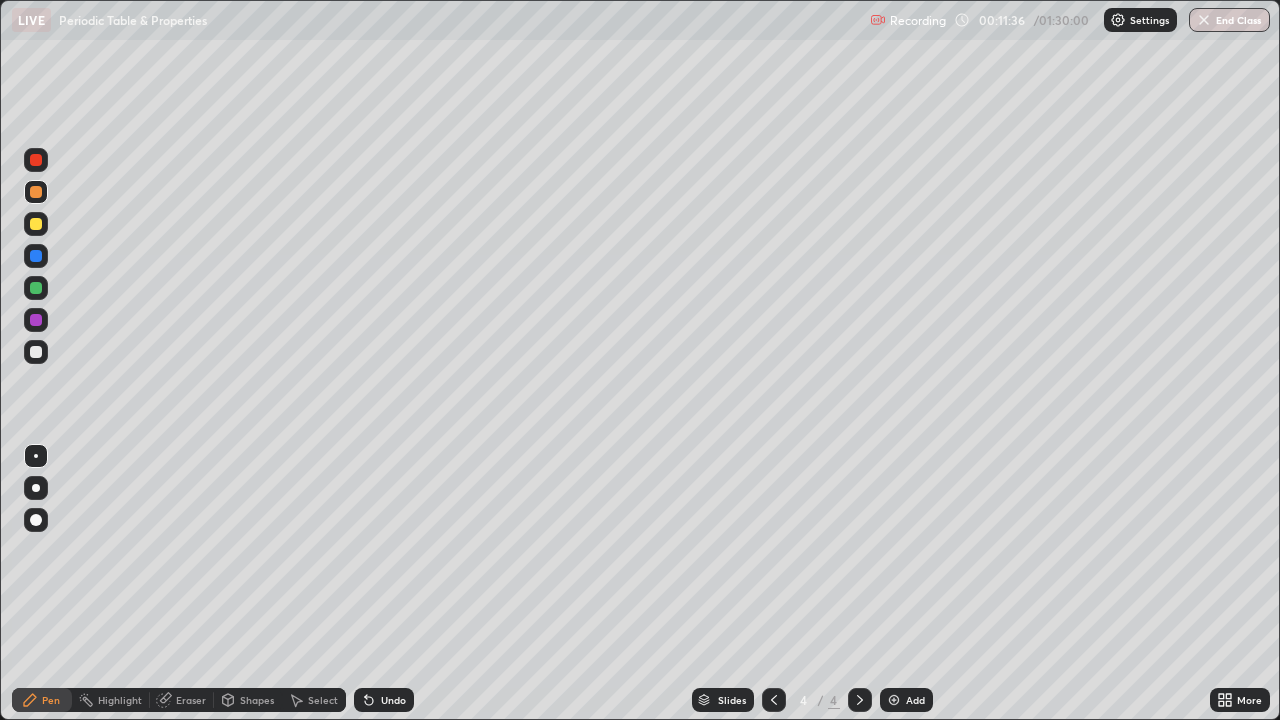 click on "Add" at bounding box center (915, 700) 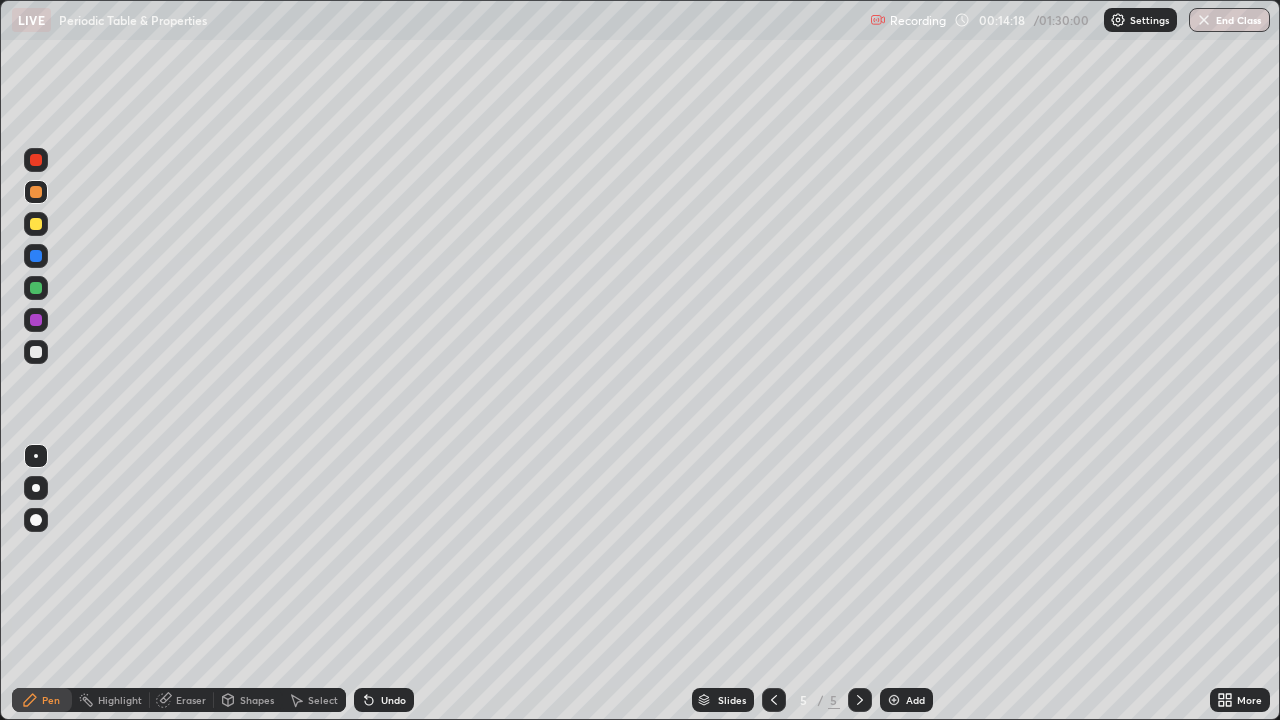 click at bounding box center [36, 192] 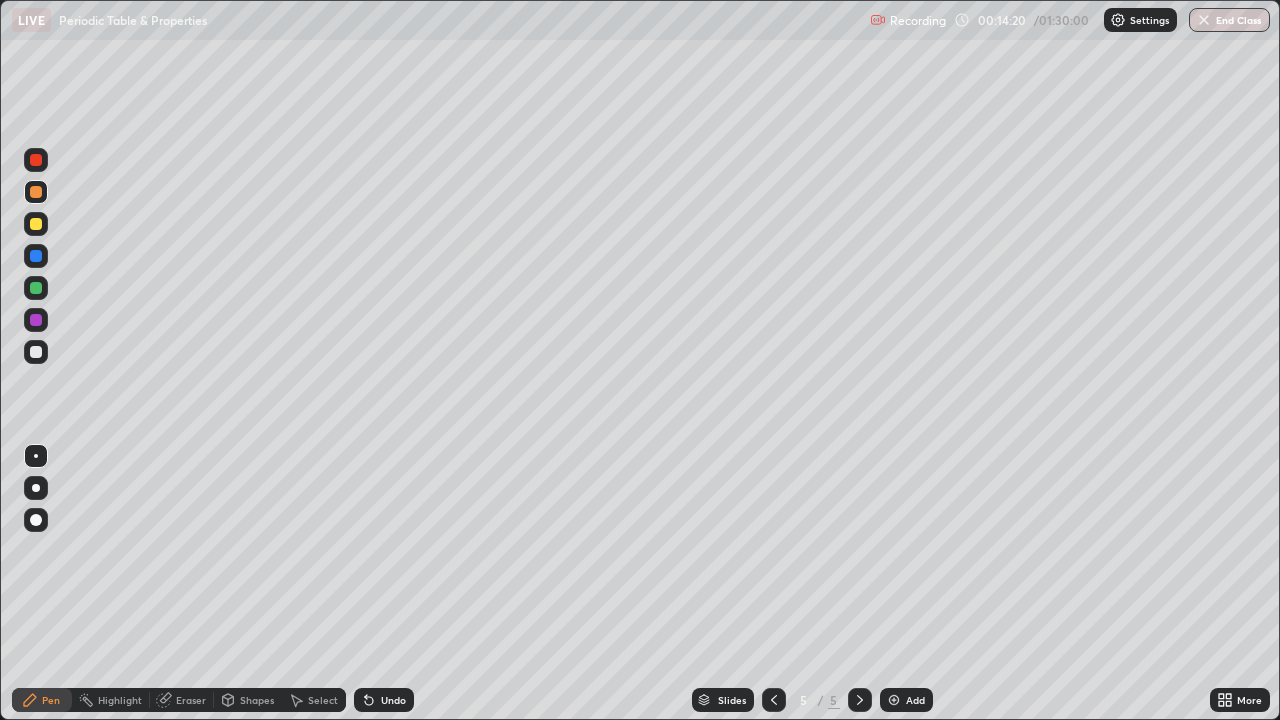 click at bounding box center (36, 320) 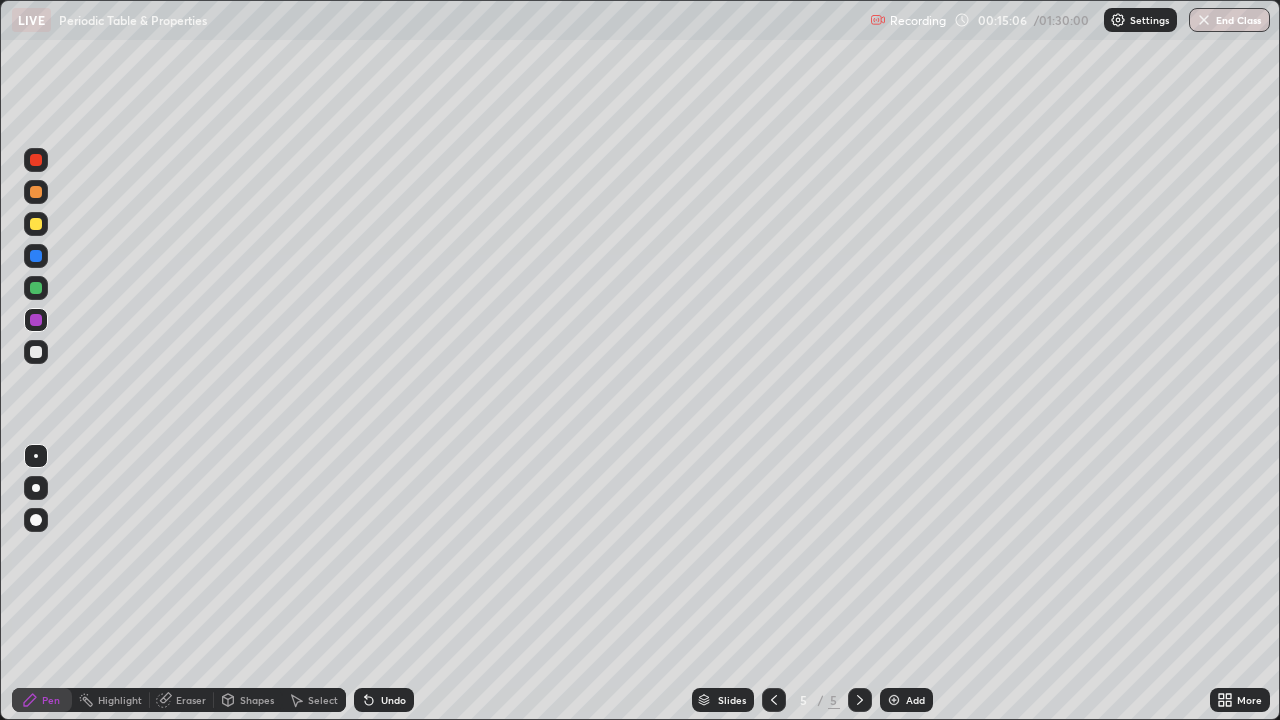 click at bounding box center [36, 224] 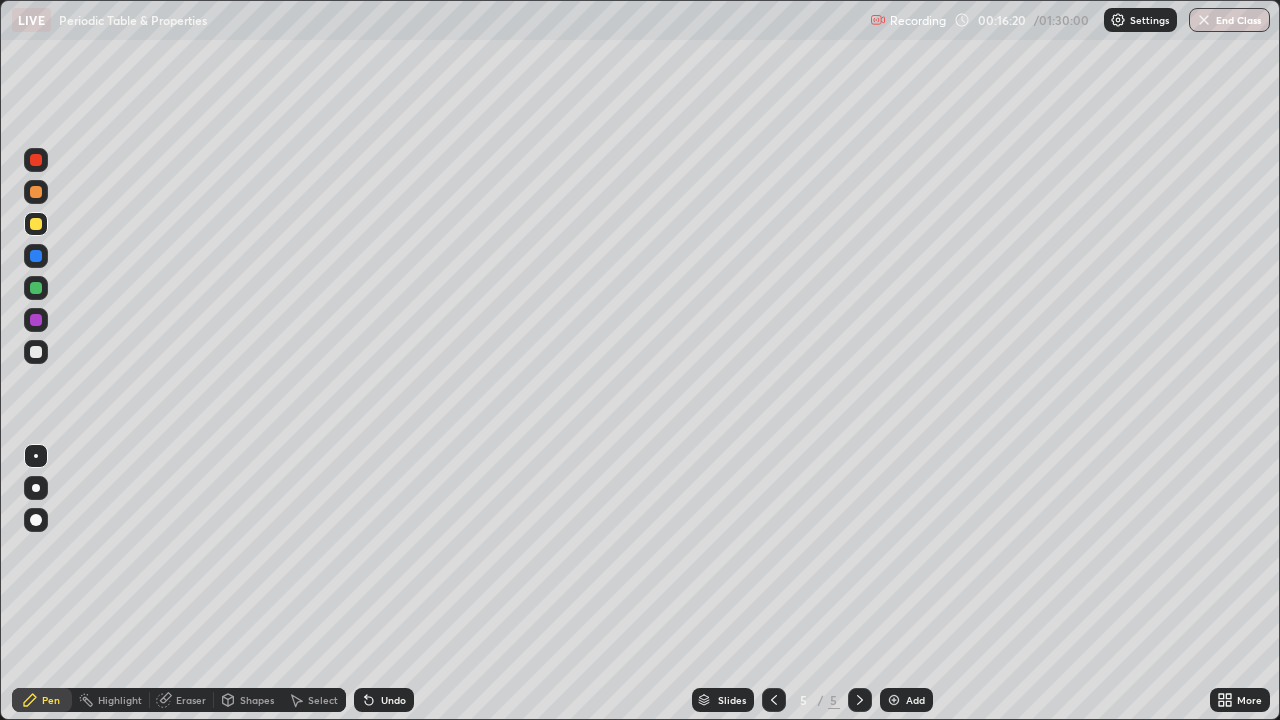 click on "Undo" at bounding box center [380, 700] 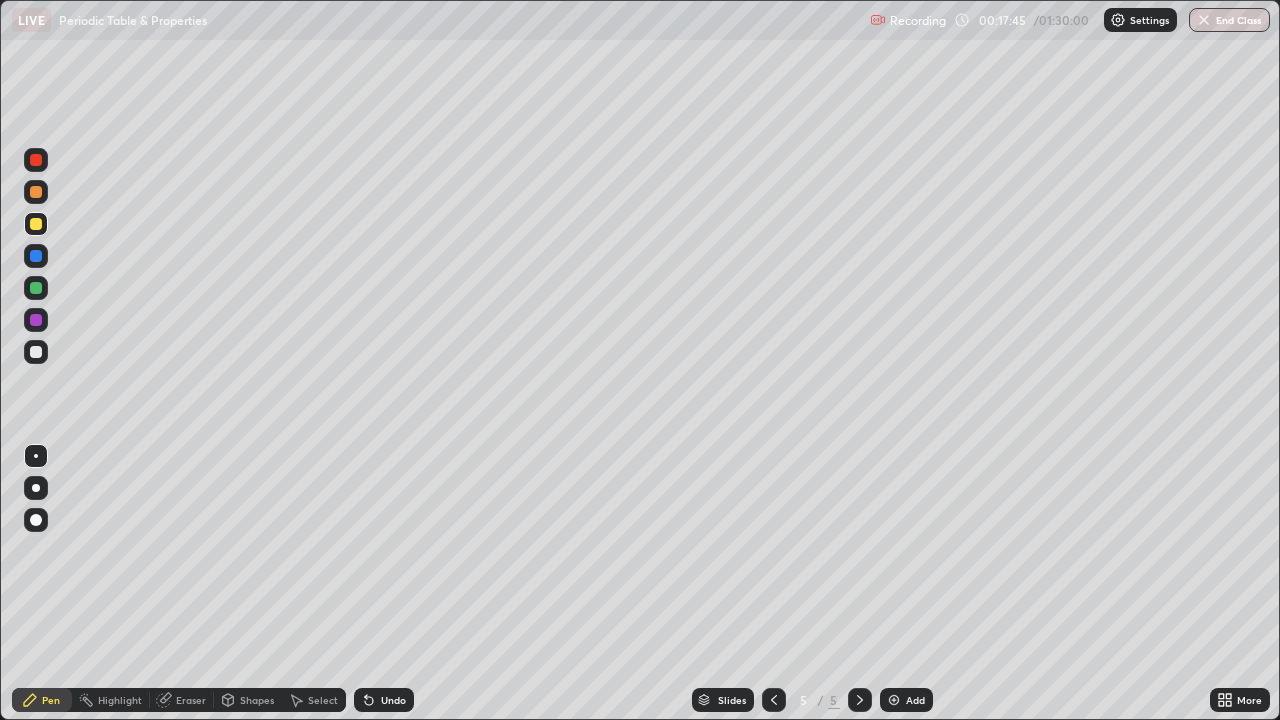 click on "Add" at bounding box center (906, 700) 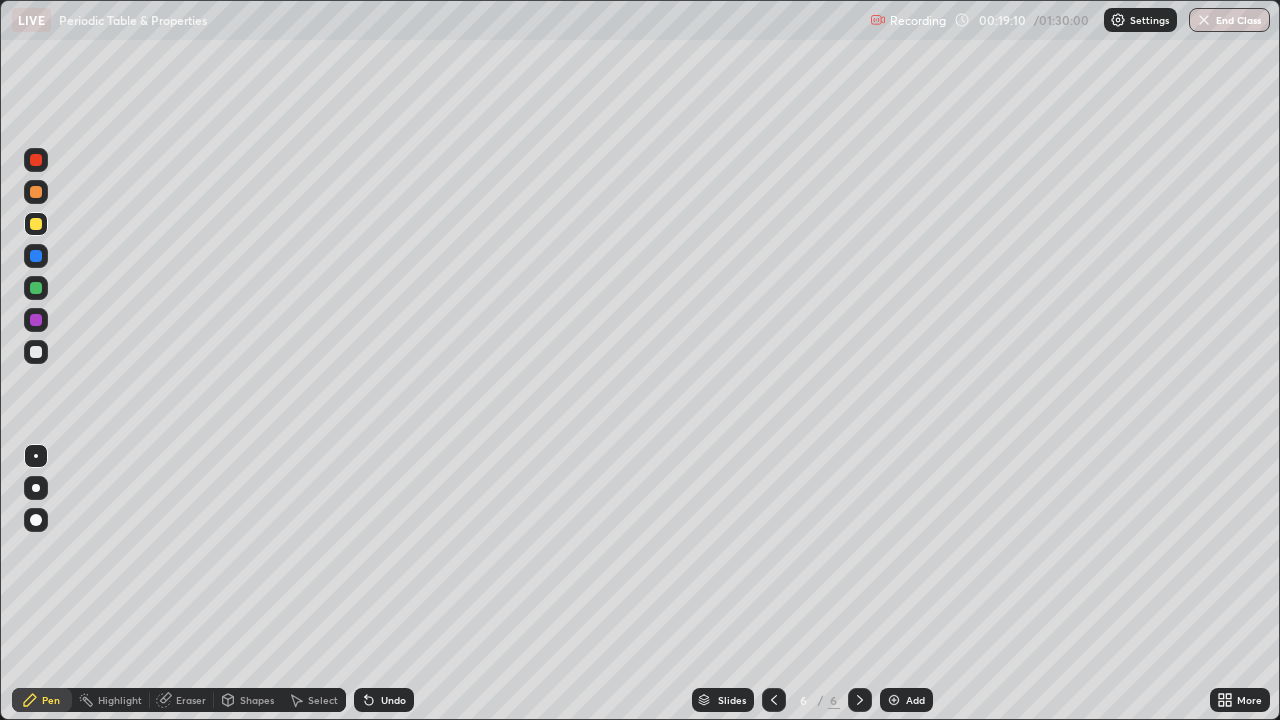 click on "Undo" at bounding box center (393, 700) 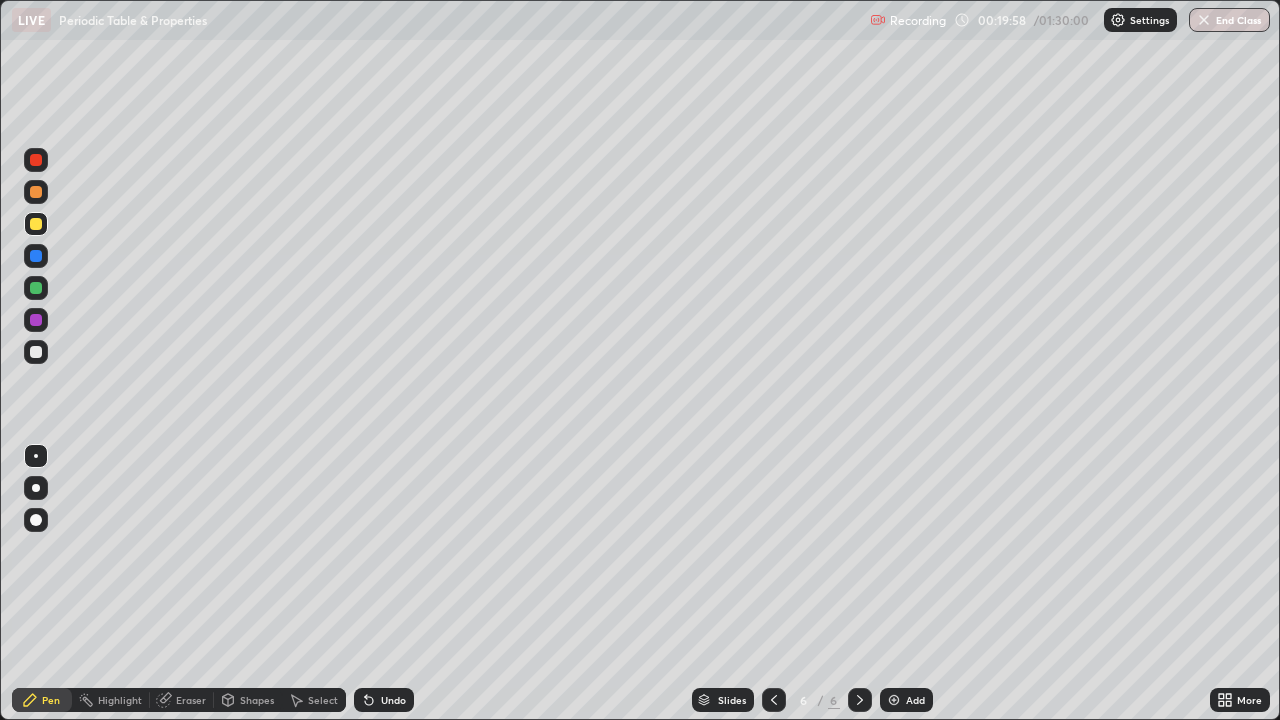 click at bounding box center (36, 192) 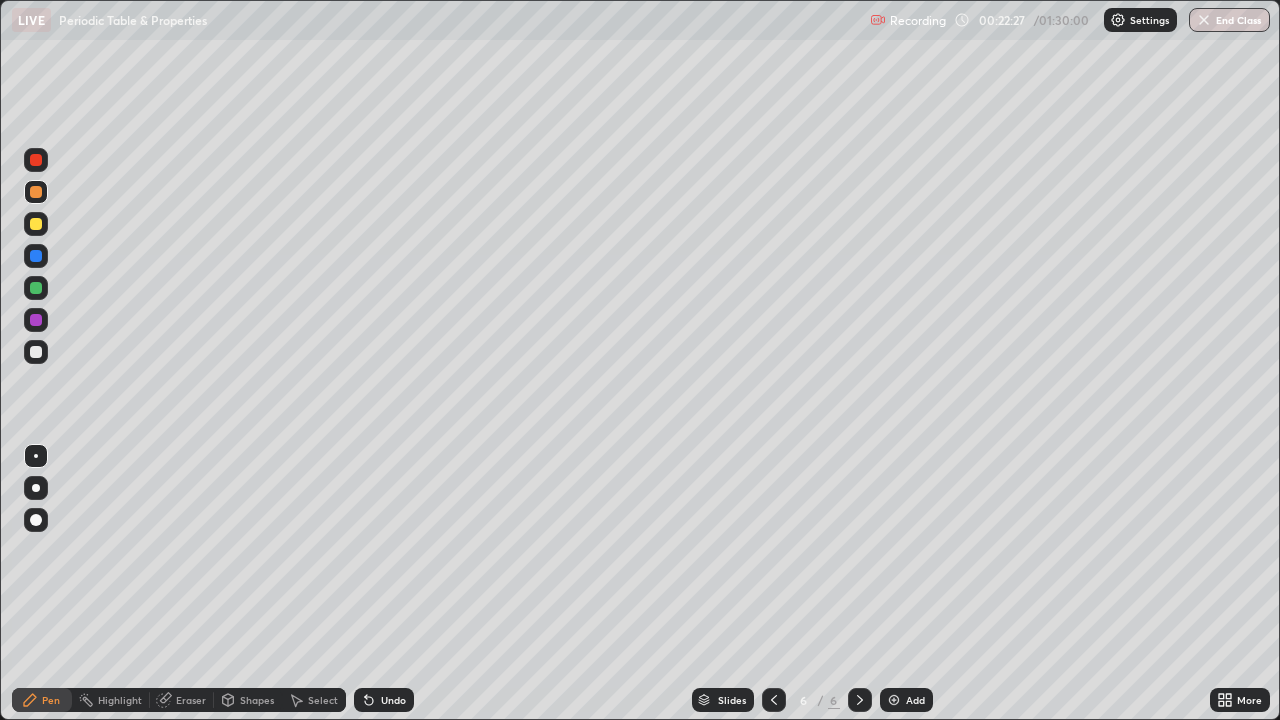 click on "Add" at bounding box center [906, 700] 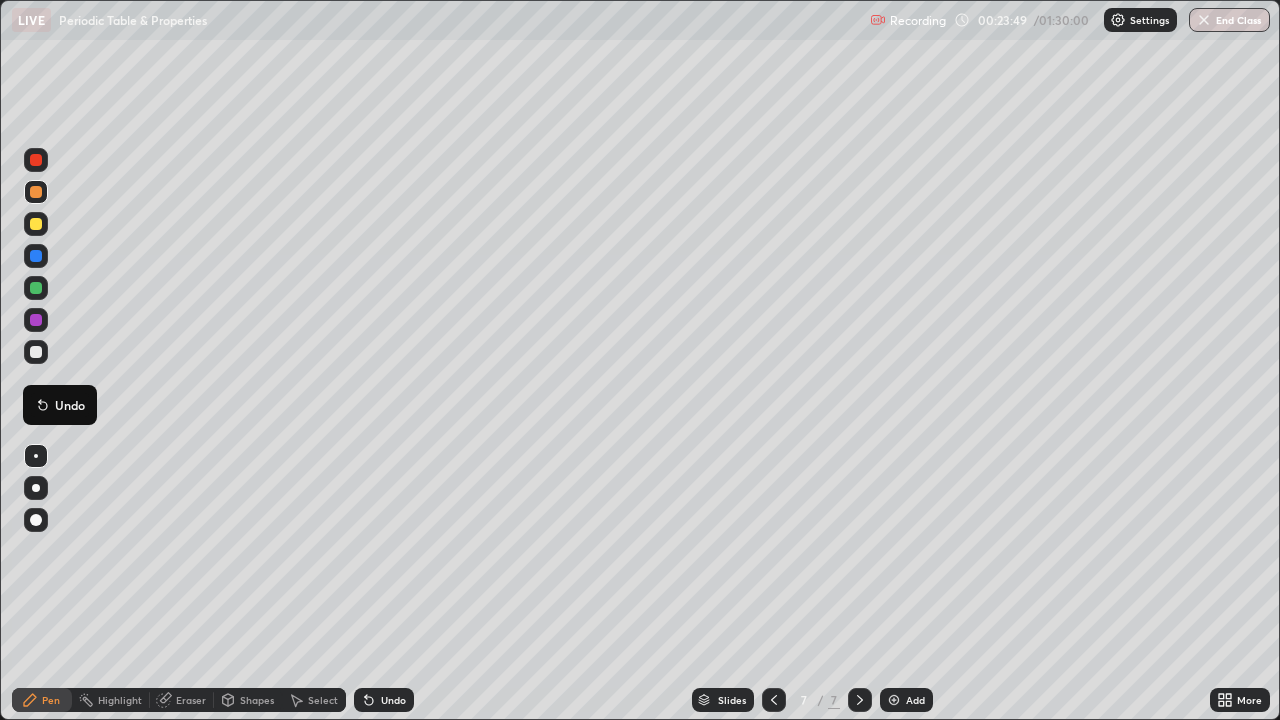 click at bounding box center (36, 160) 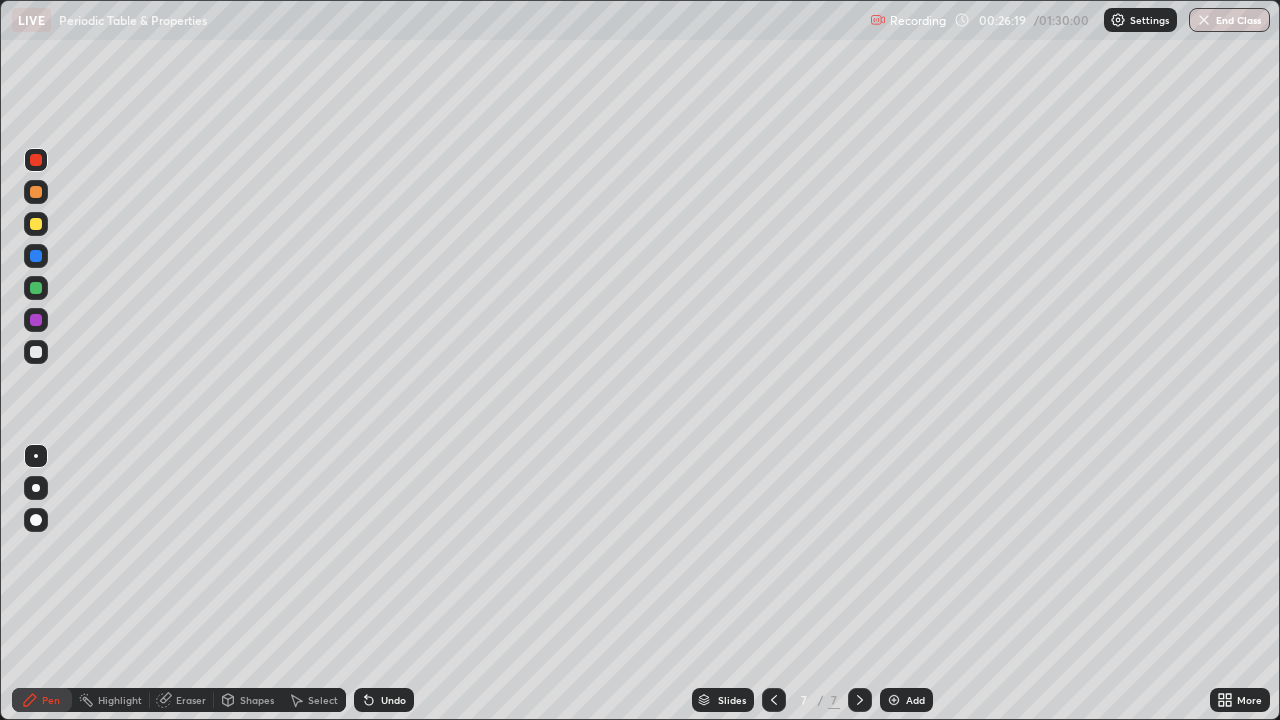 click on "Undo" at bounding box center (384, 700) 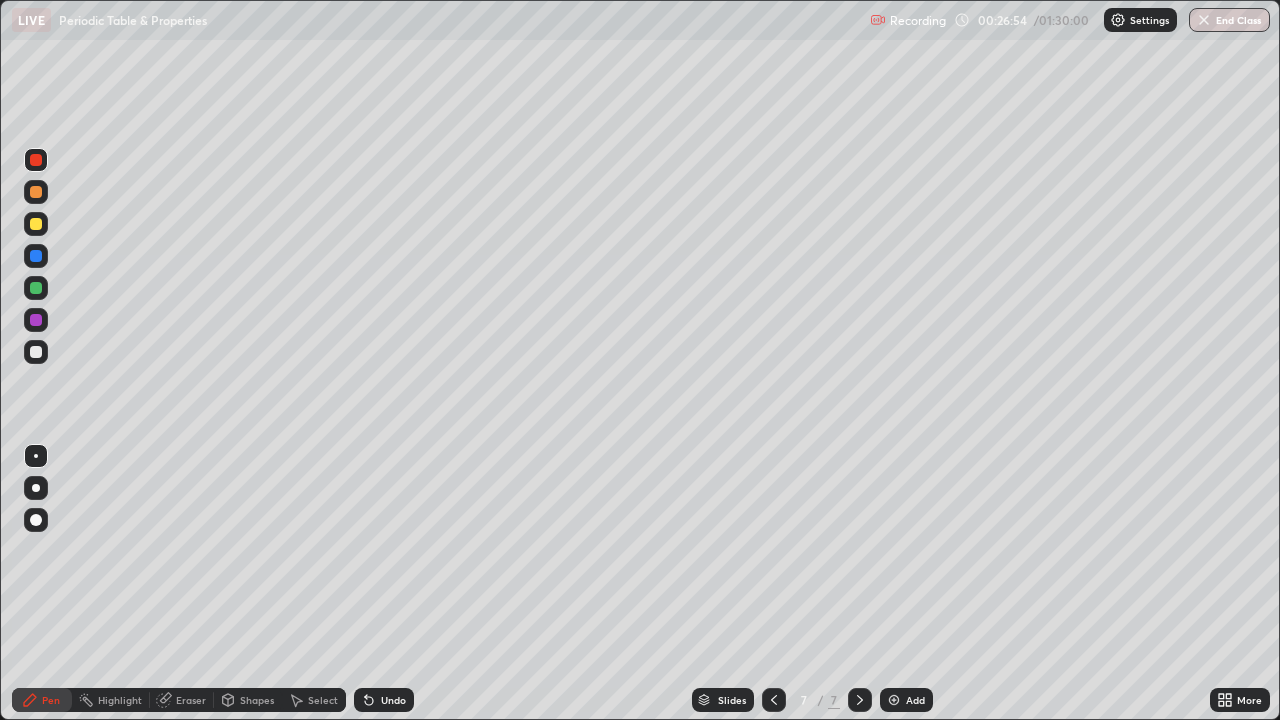click at bounding box center (36, 352) 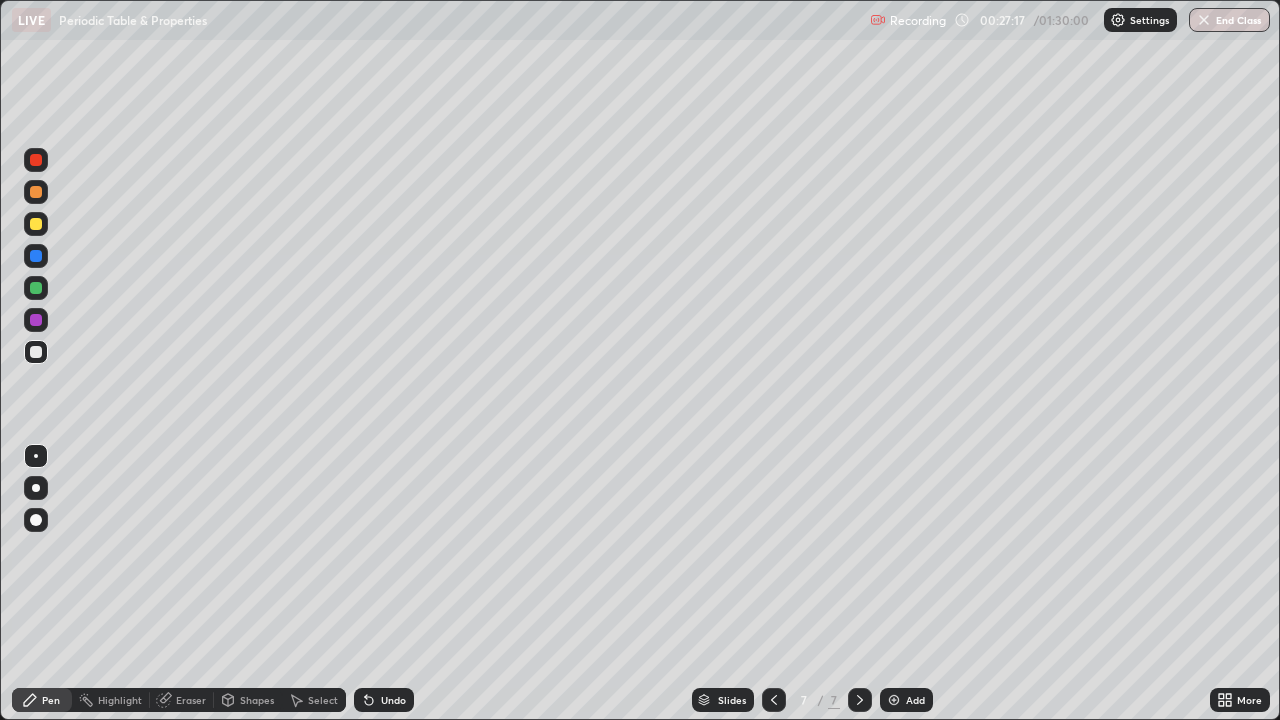 click on "Eraser" at bounding box center [182, 700] 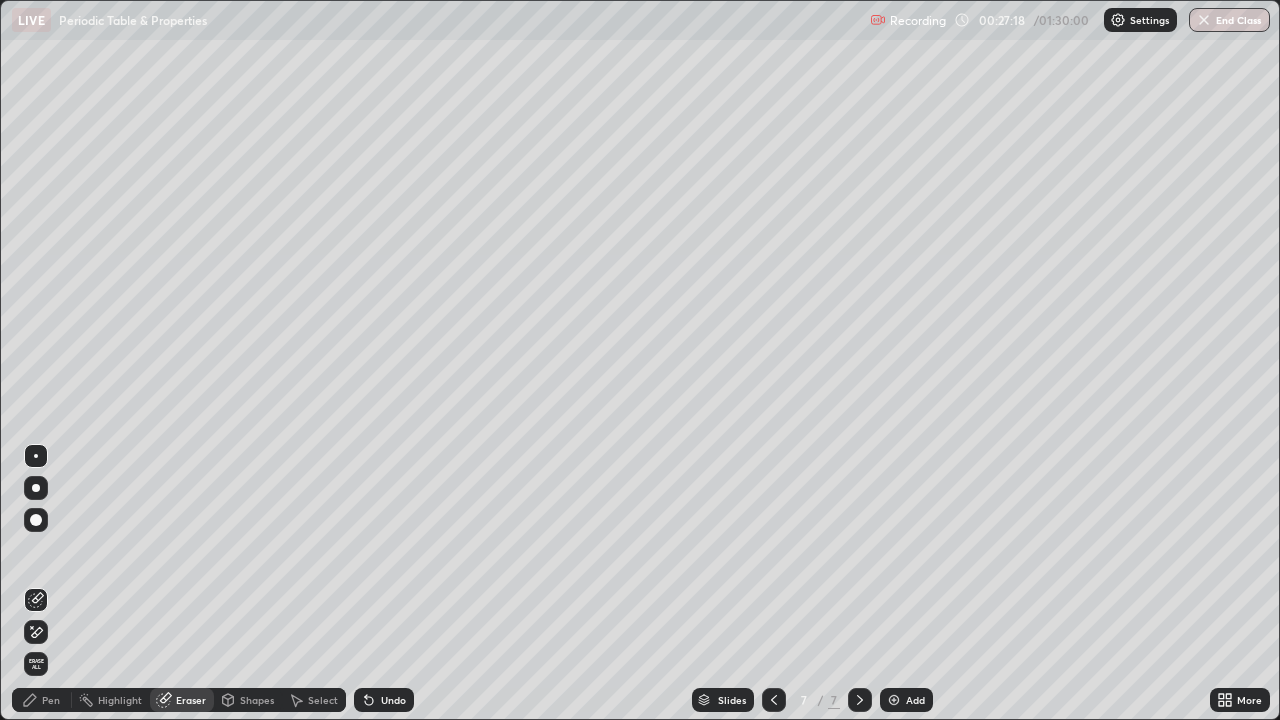 click on "Pen" at bounding box center [42, 700] 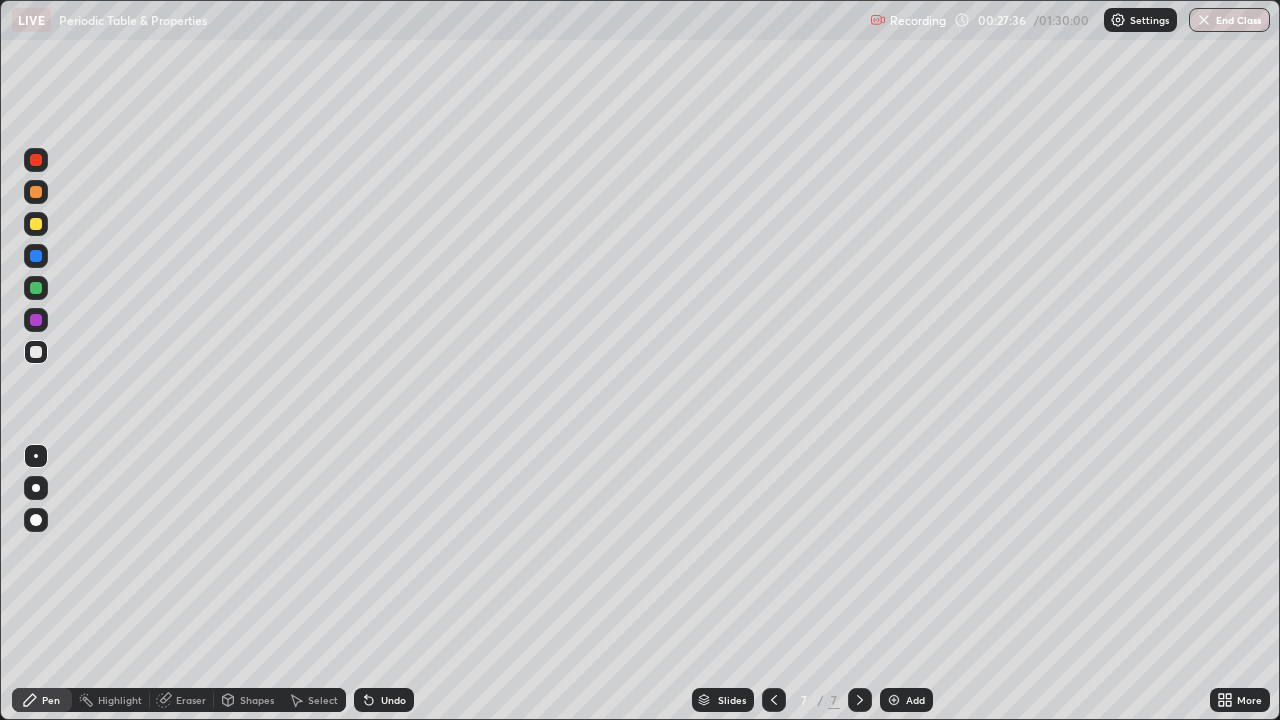 click on "Undo" at bounding box center (393, 700) 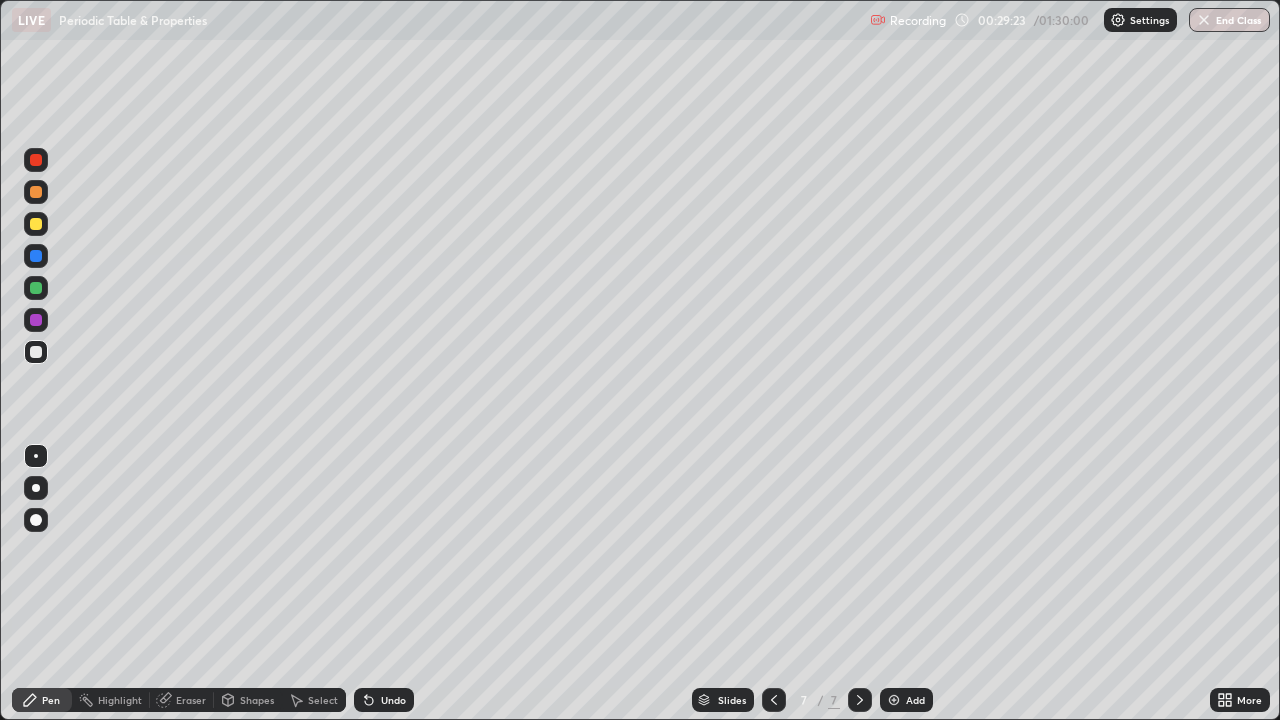 click on "Undo" at bounding box center [393, 700] 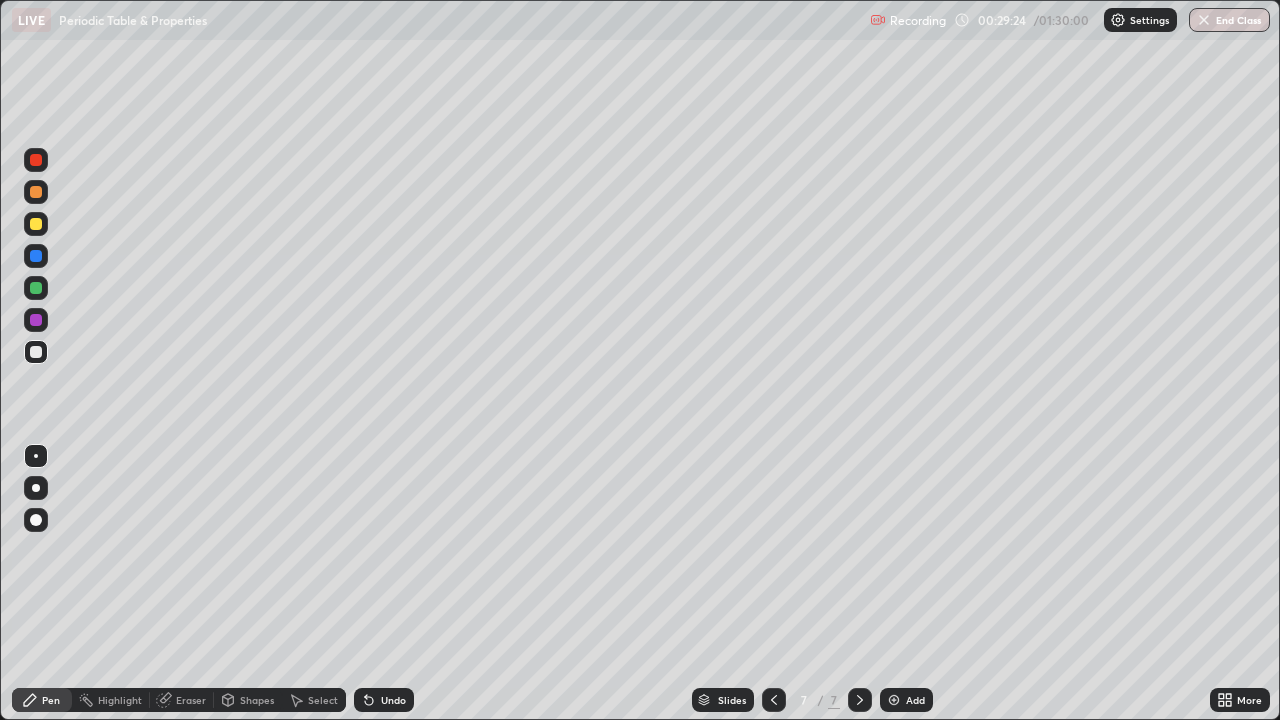 click on "Undo" at bounding box center [393, 700] 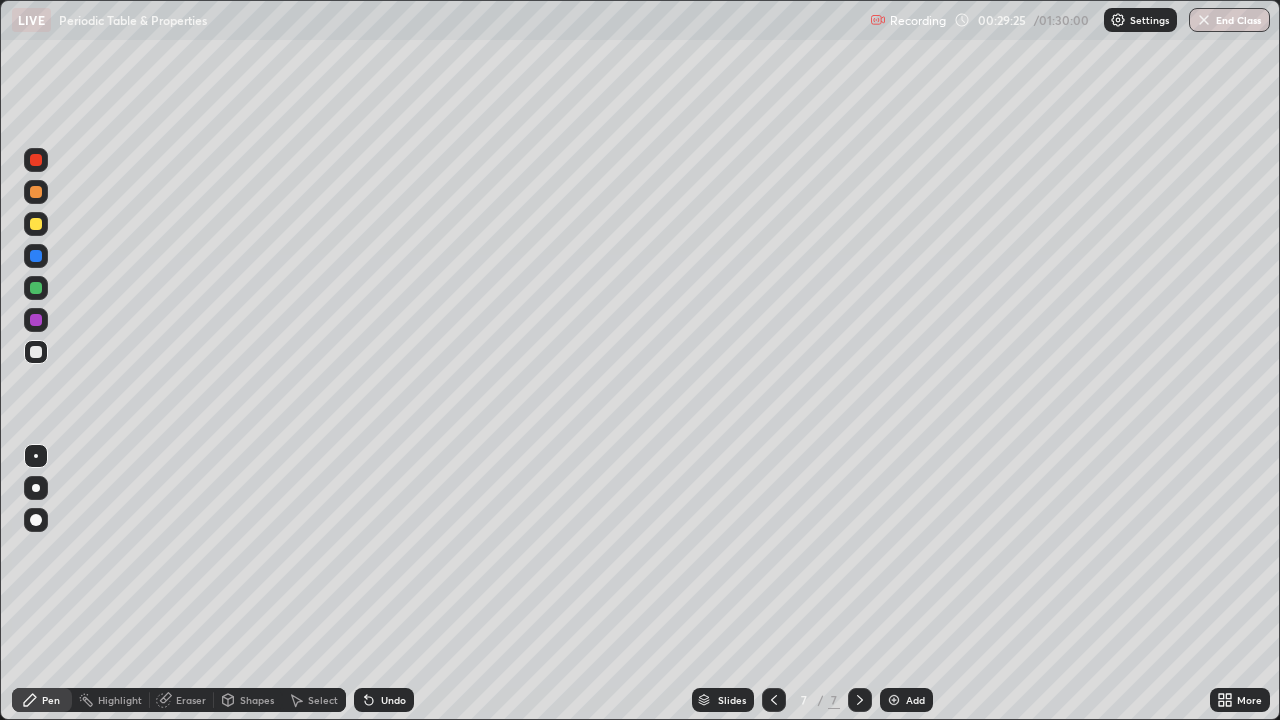 click on "Undo" at bounding box center [393, 700] 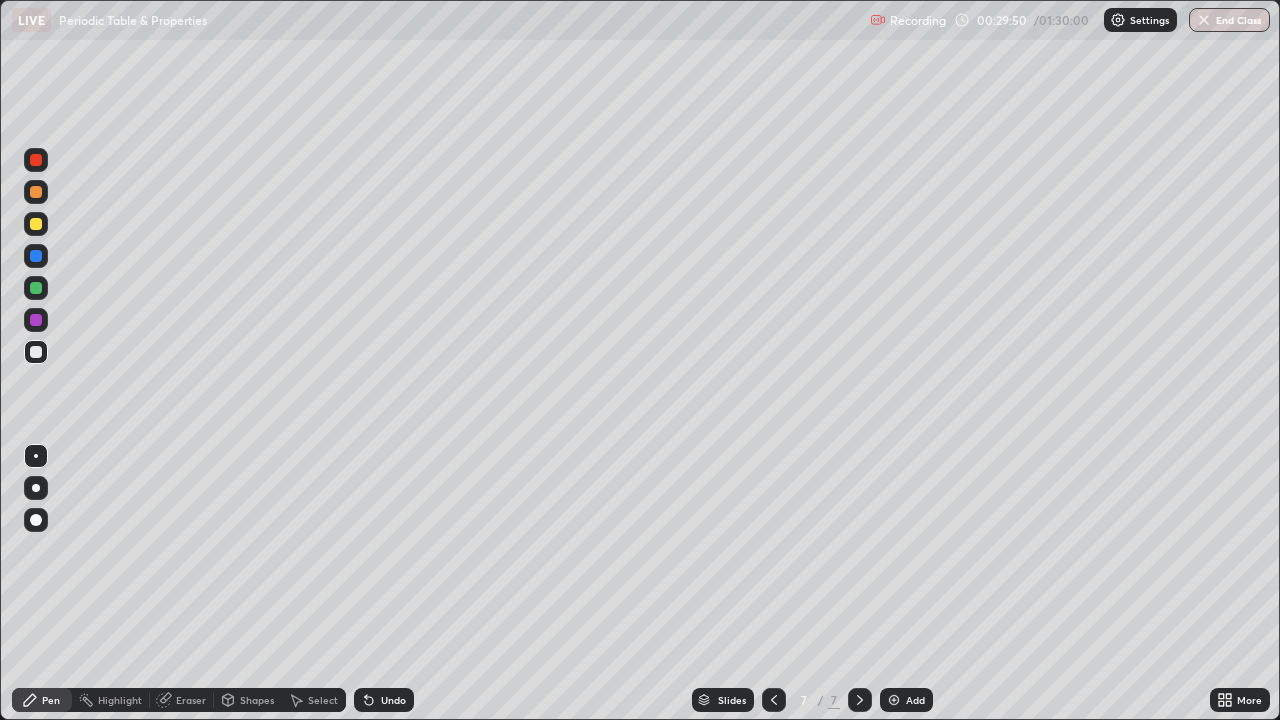 click at bounding box center [36, 320] 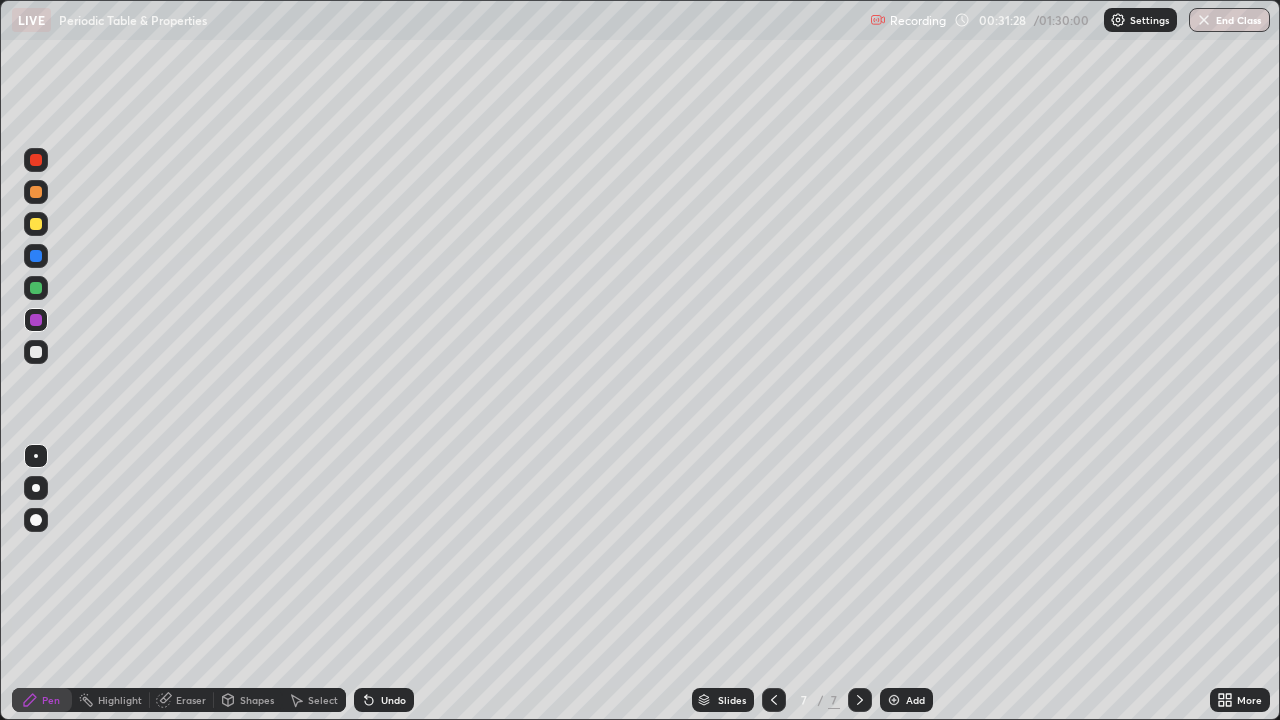 click at bounding box center [36, 352] 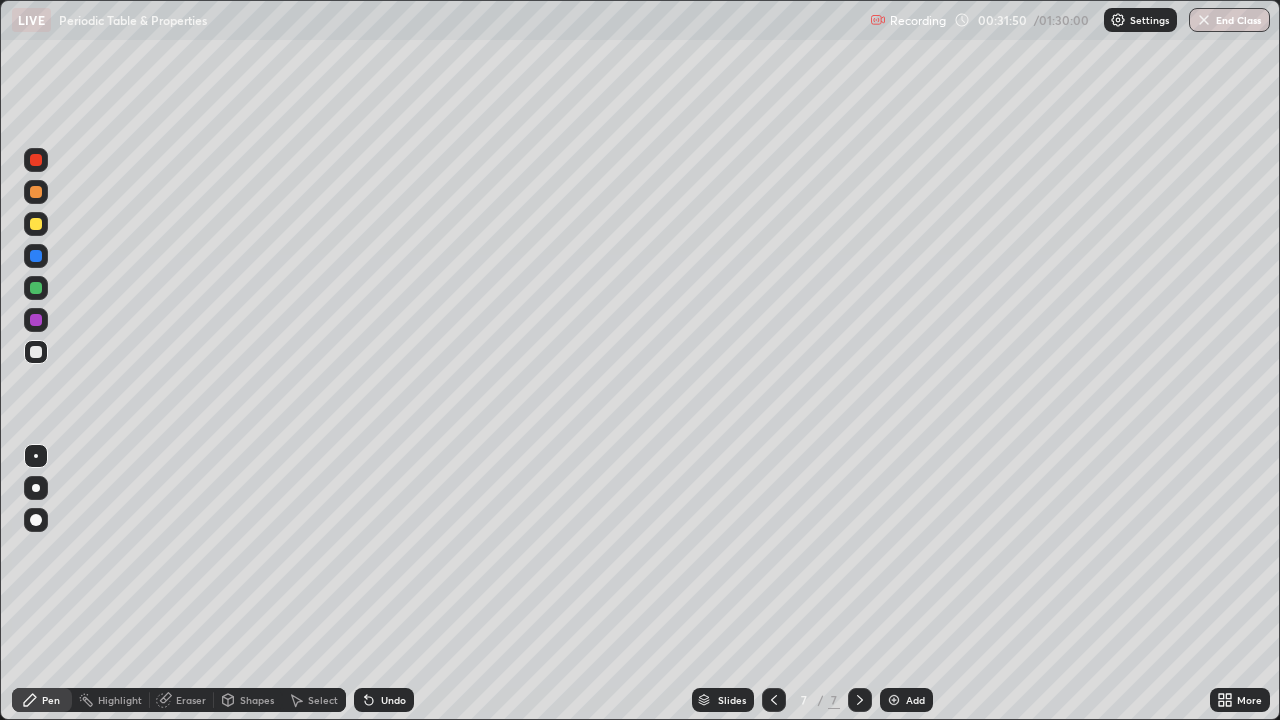 click on "Undo" at bounding box center (393, 700) 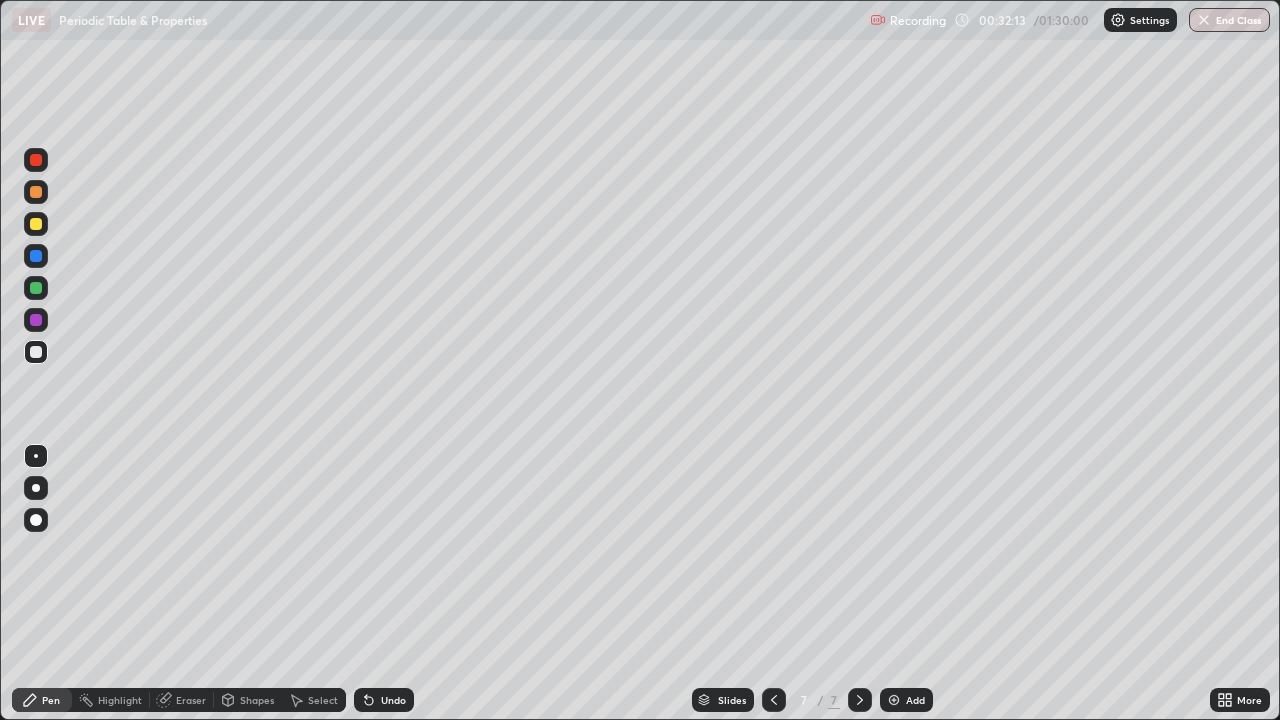 click on "Undo" at bounding box center (384, 700) 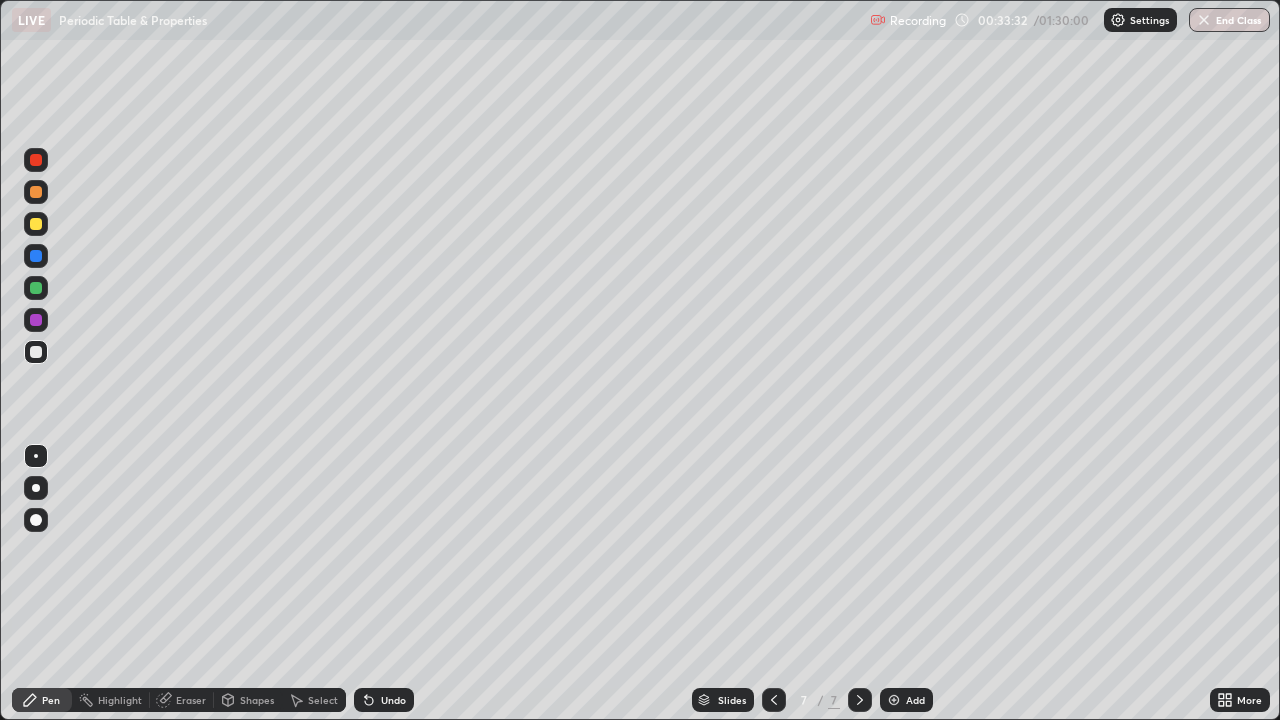 click at bounding box center [894, 700] 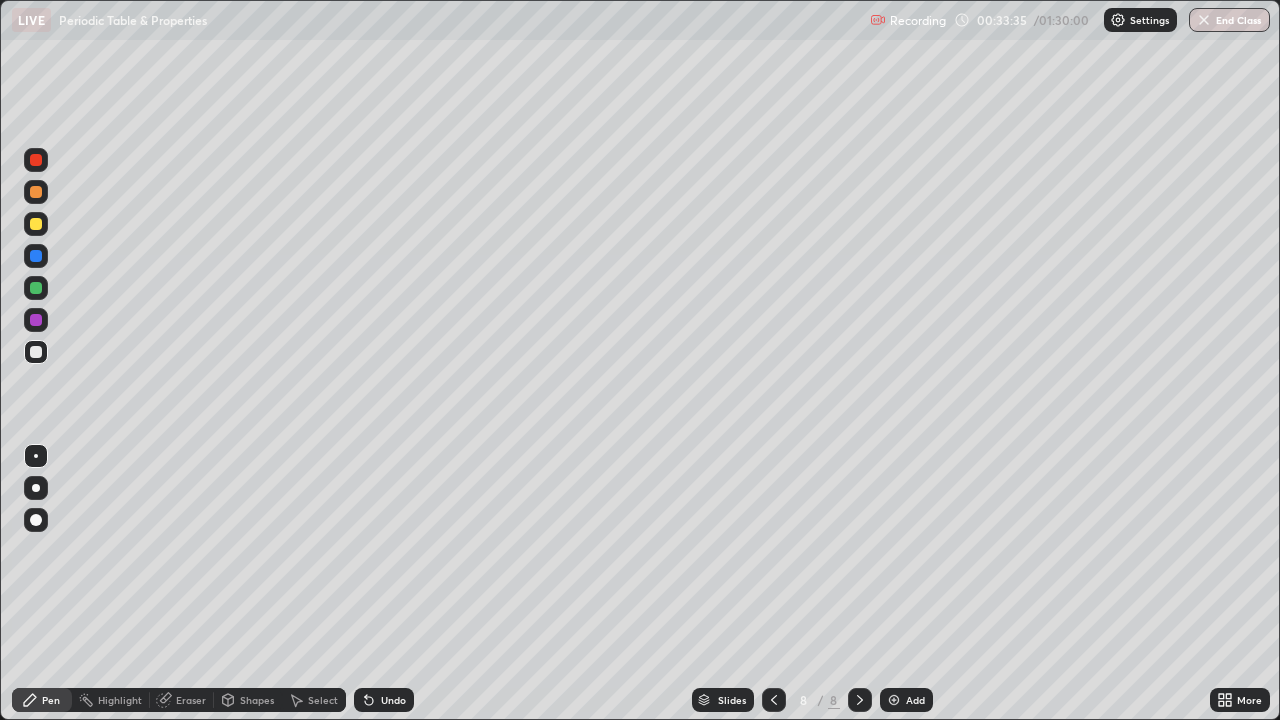 click at bounding box center [36, 160] 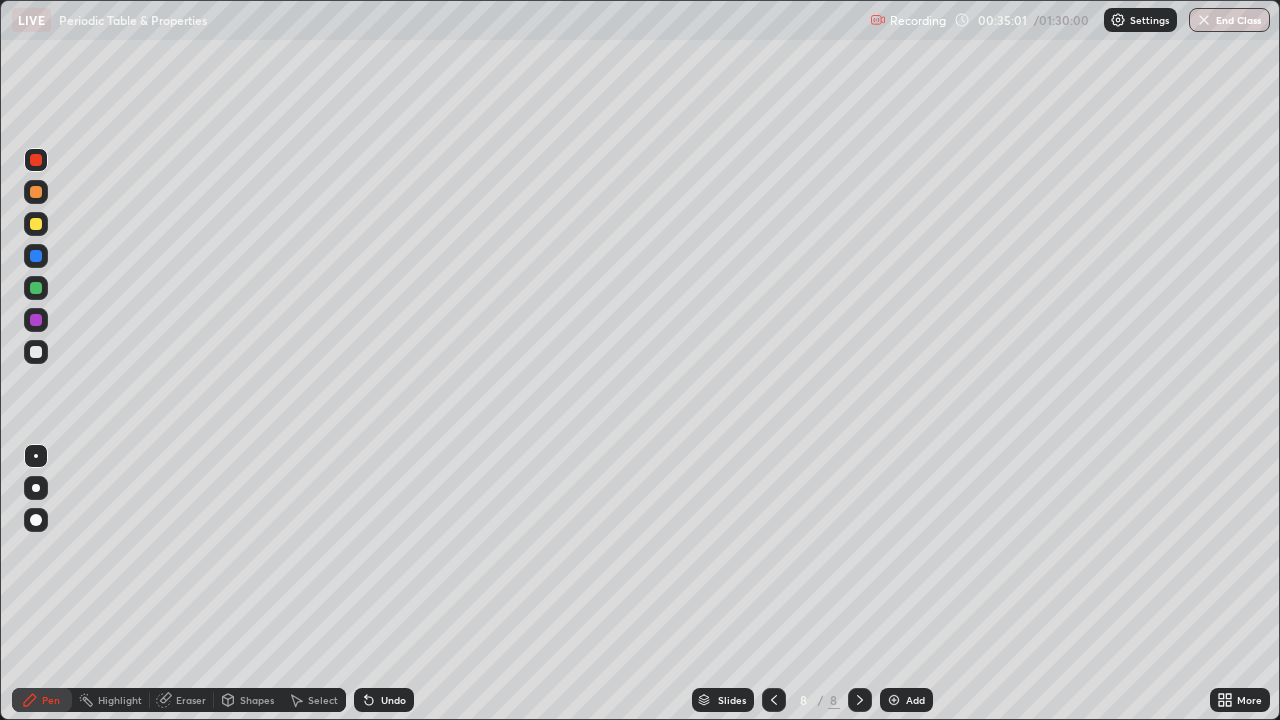 click at bounding box center (36, 352) 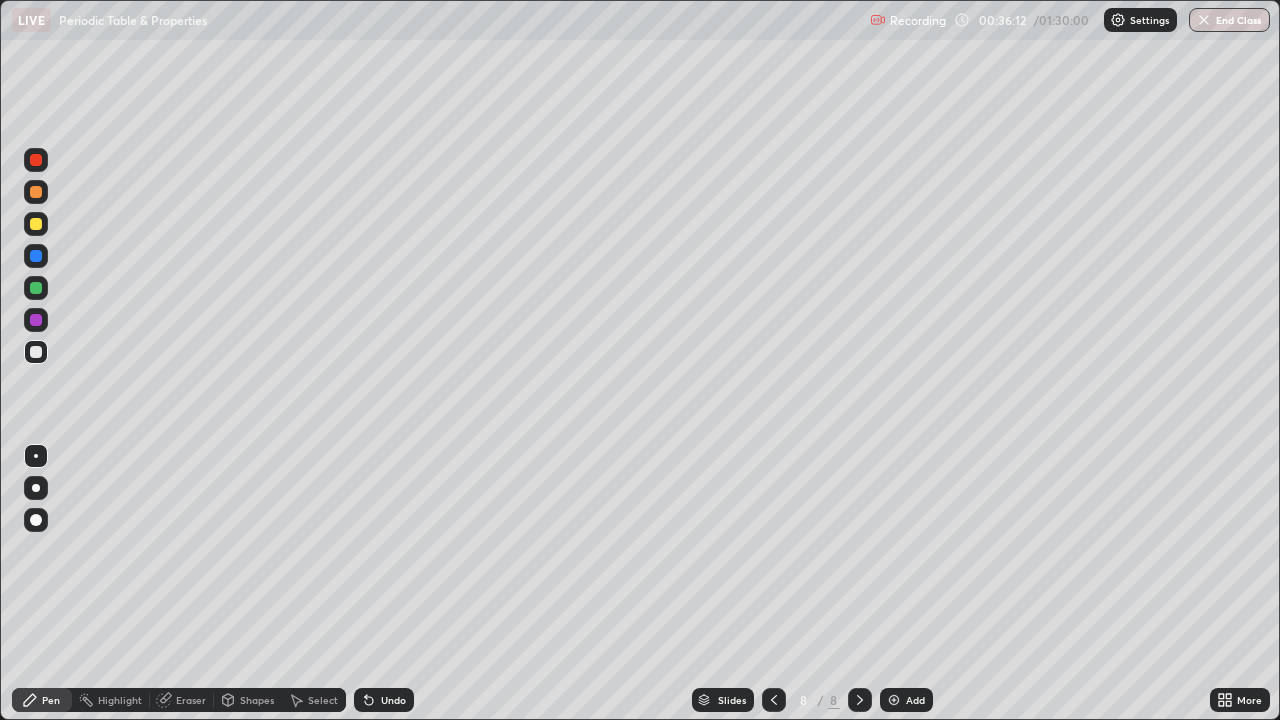 click at bounding box center (36, 256) 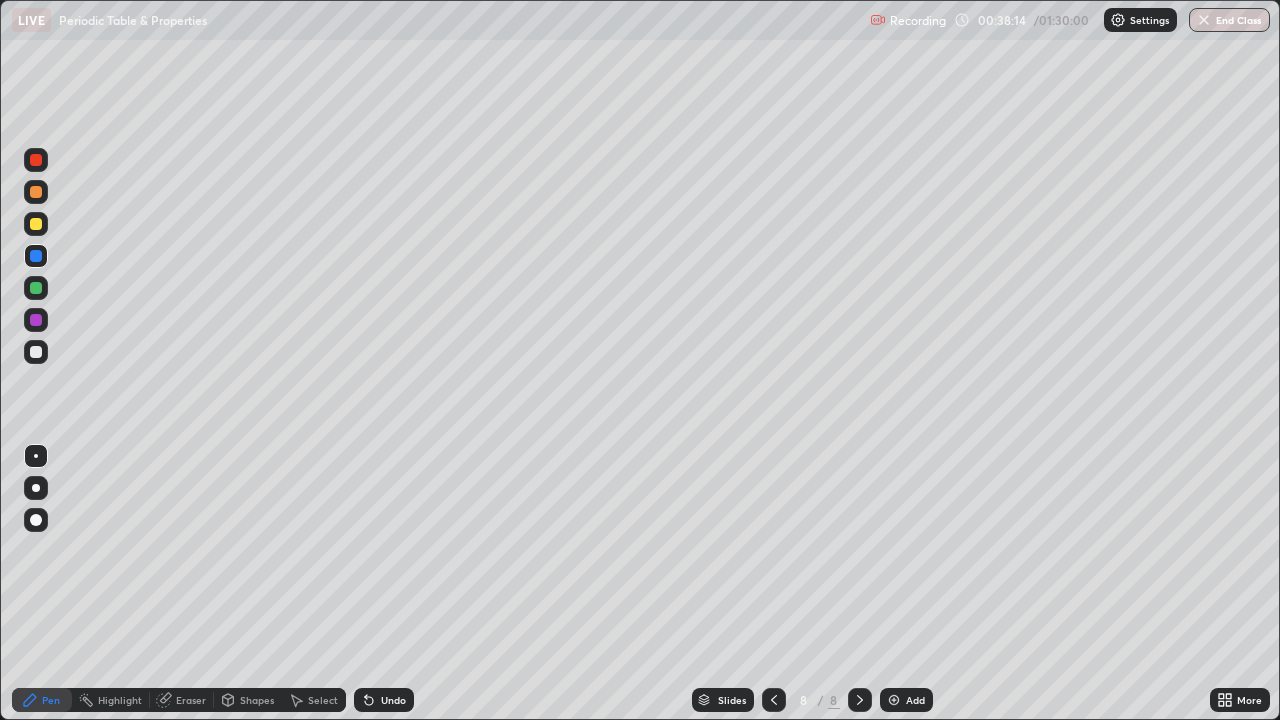 click at bounding box center [894, 700] 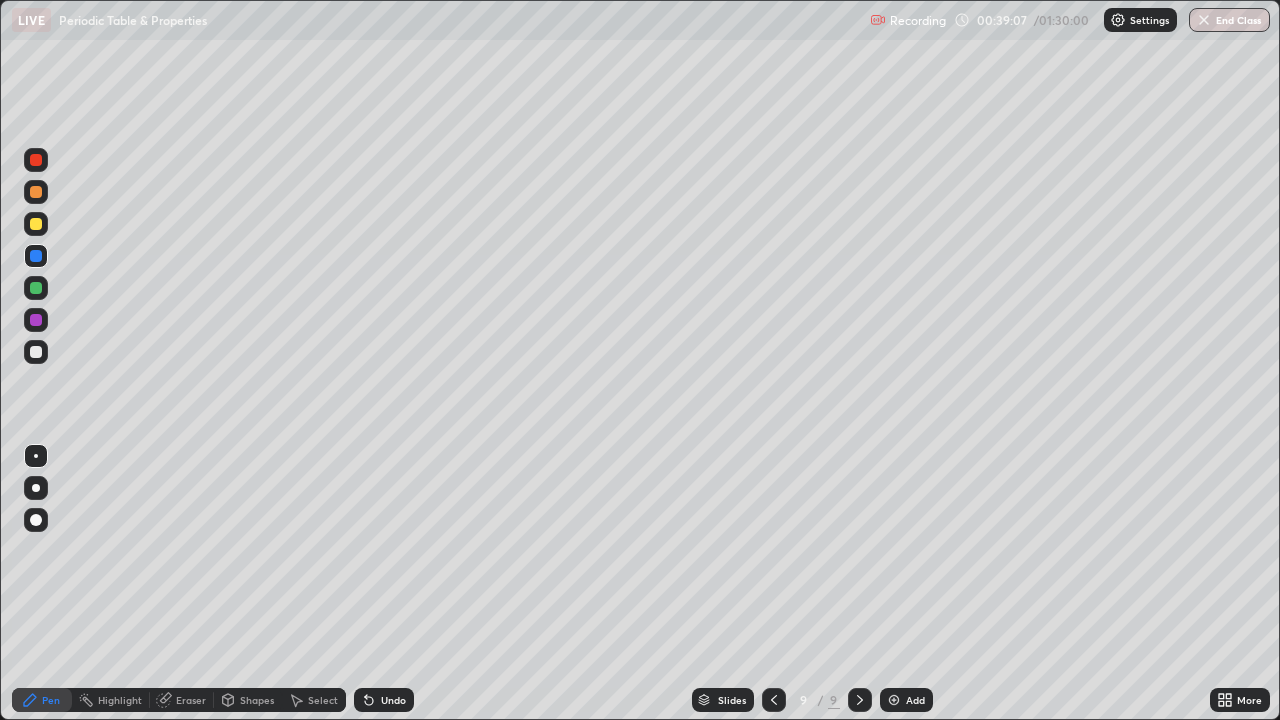 click at bounding box center (36, 224) 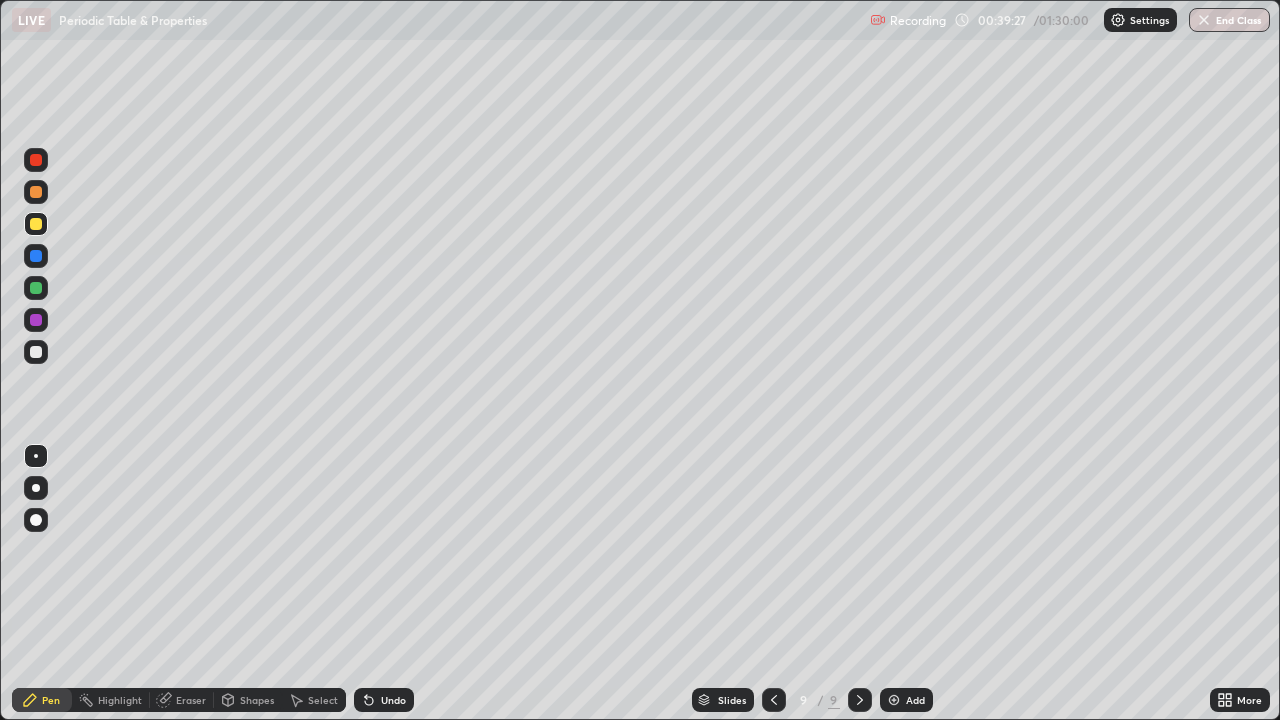 click at bounding box center (36, 320) 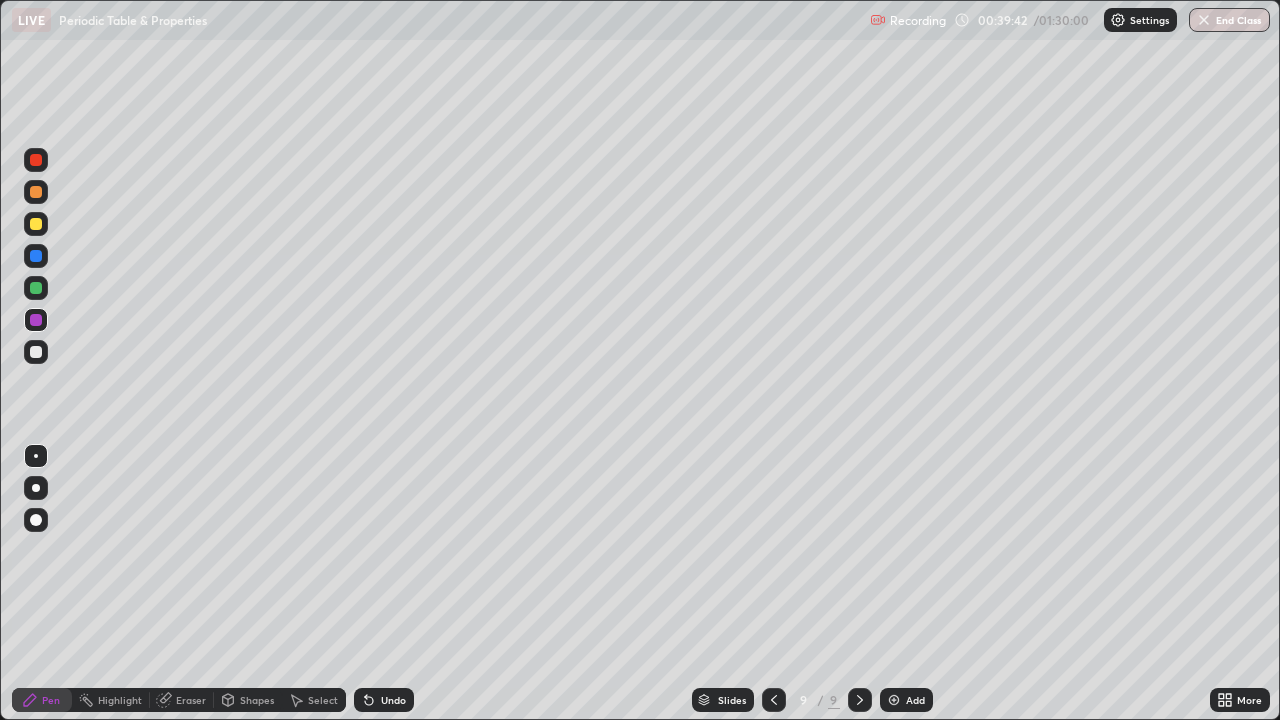 click at bounding box center (36, 256) 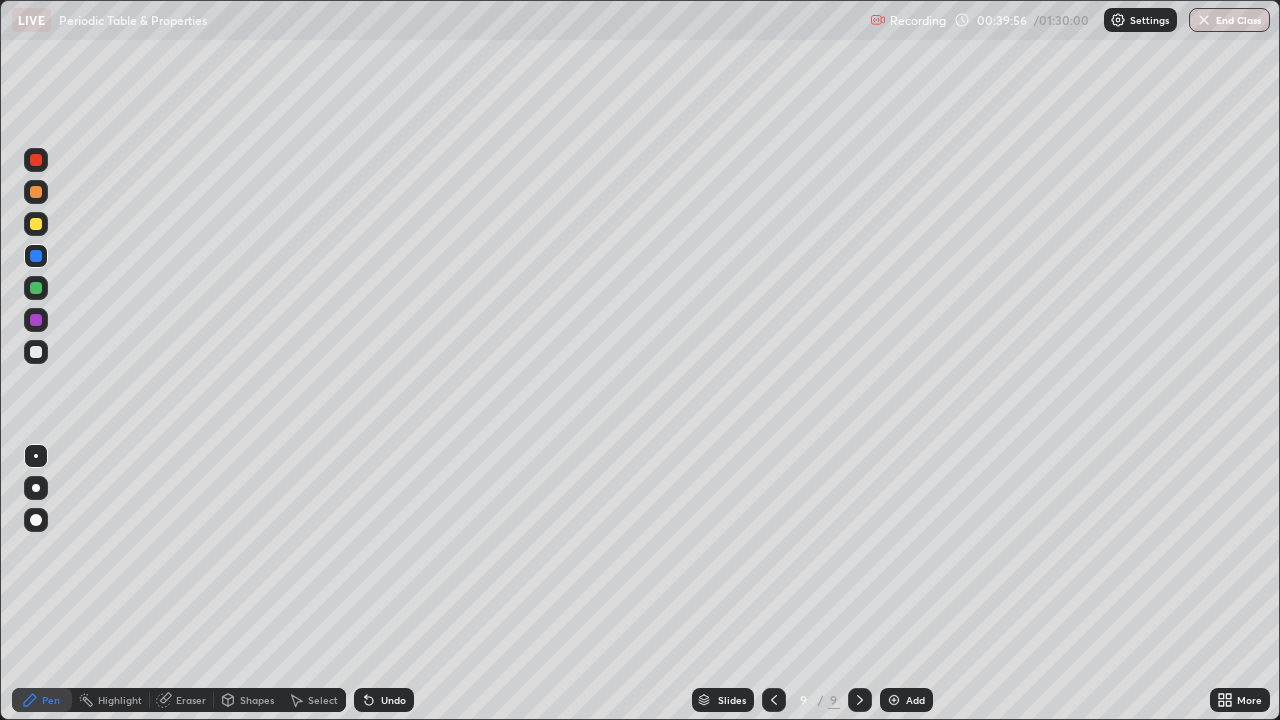 click at bounding box center (36, 288) 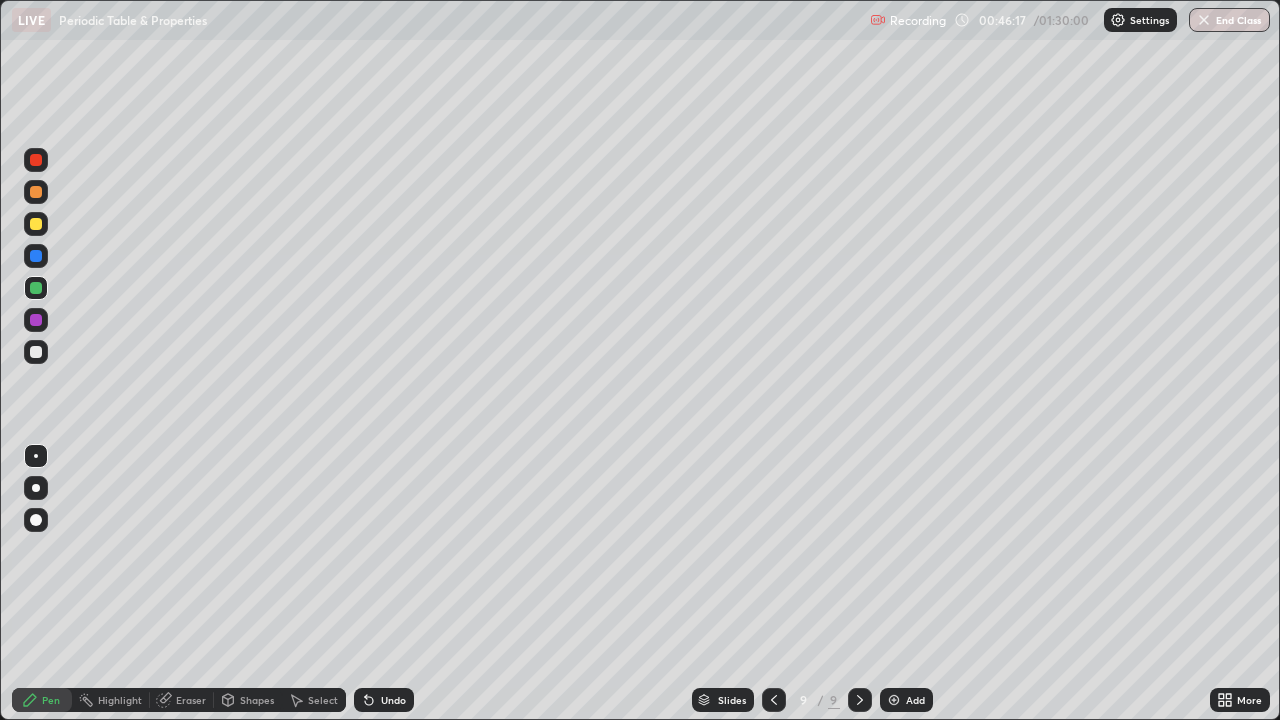 click at bounding box center [36, 288] 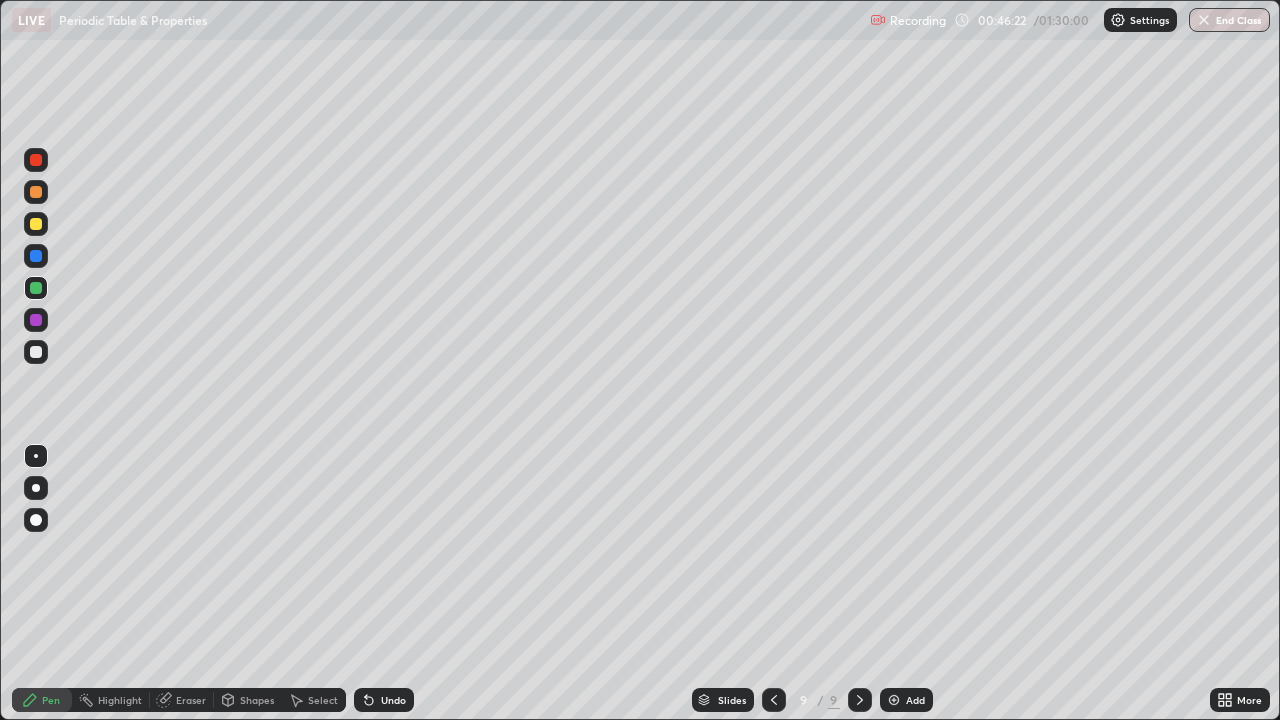 click at bounding box center (36, 224) 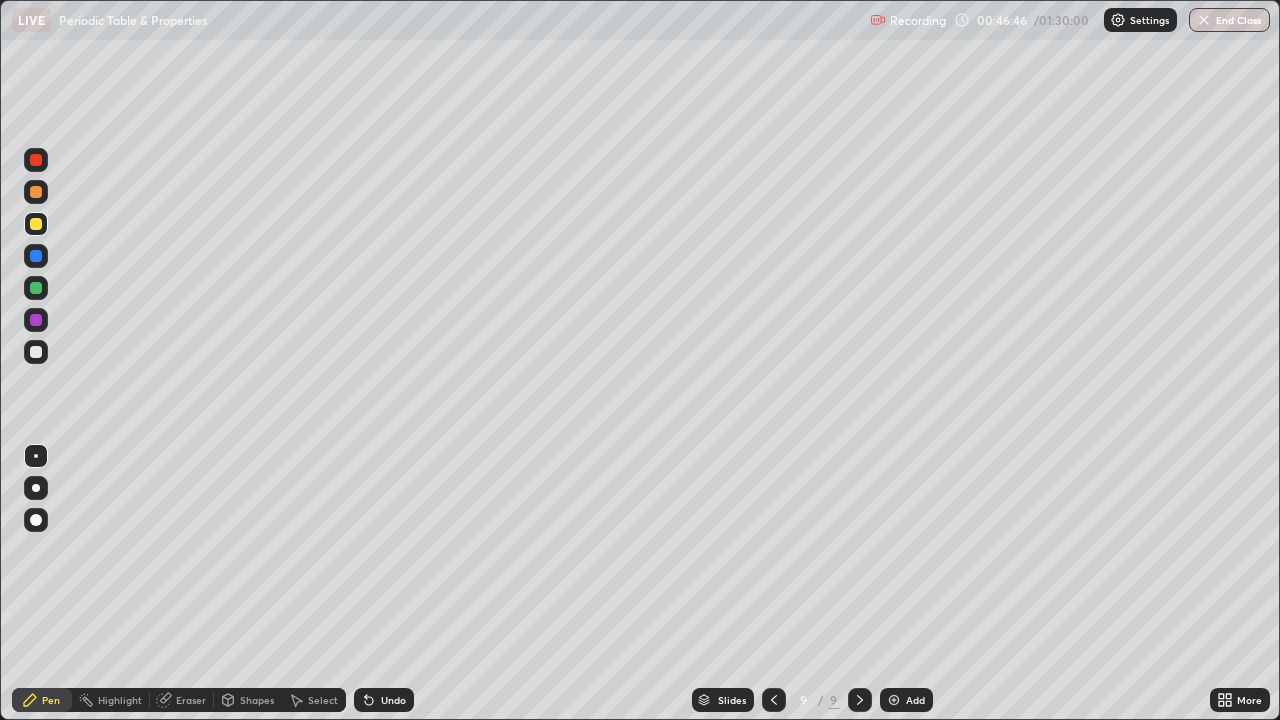 click on "Undo" at bounding box center [384, 700] 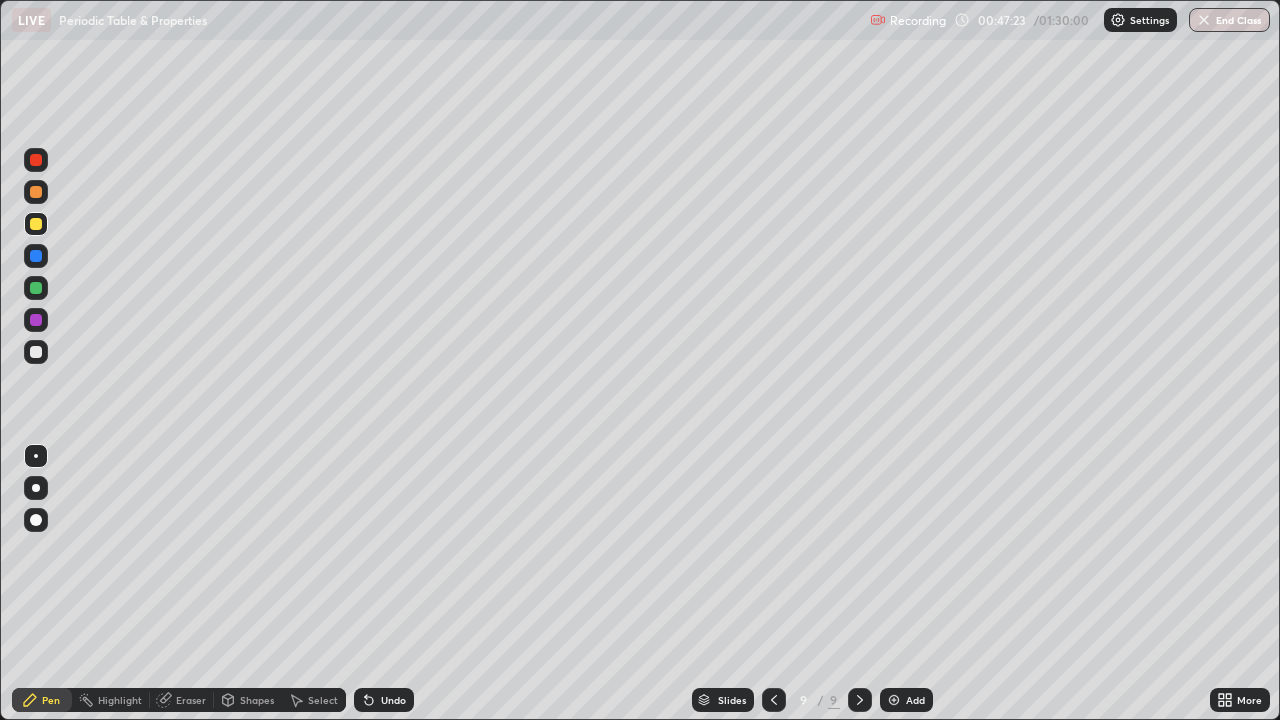 click on "Undo" at bounding box center [393, 700] 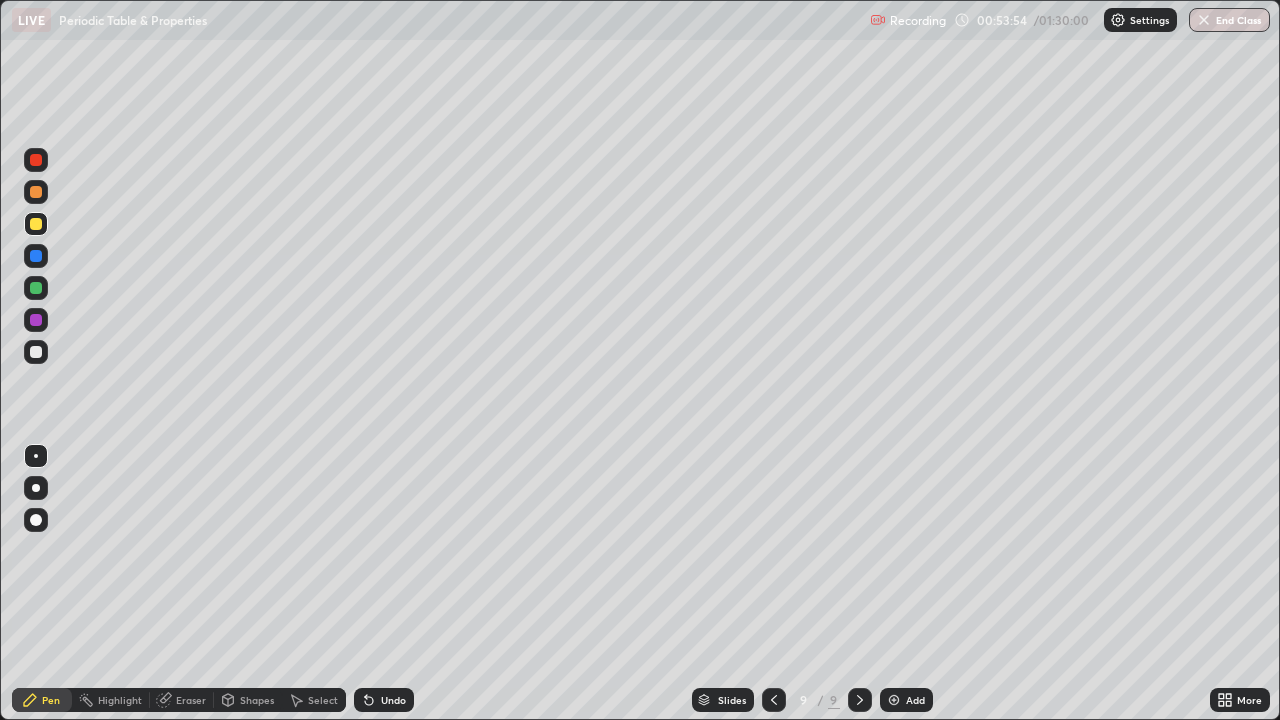 click at bounding box center [894, 700] 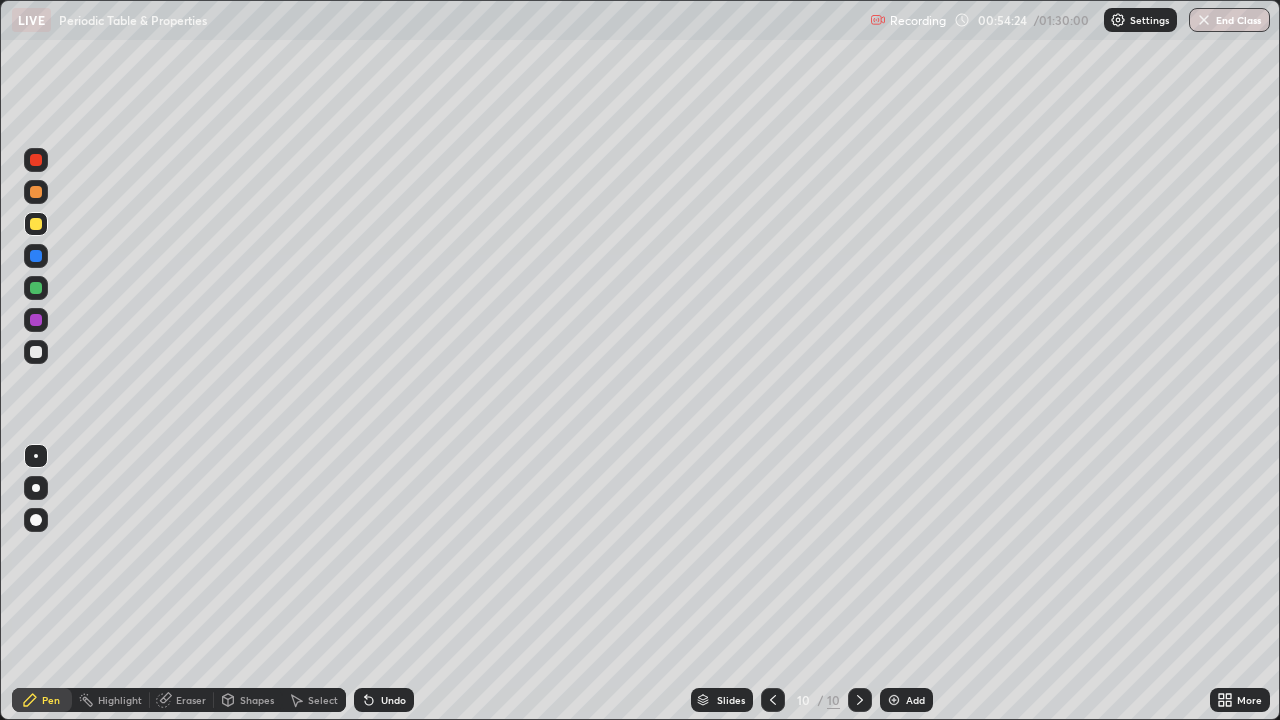 click at bounding box center [36, 256] 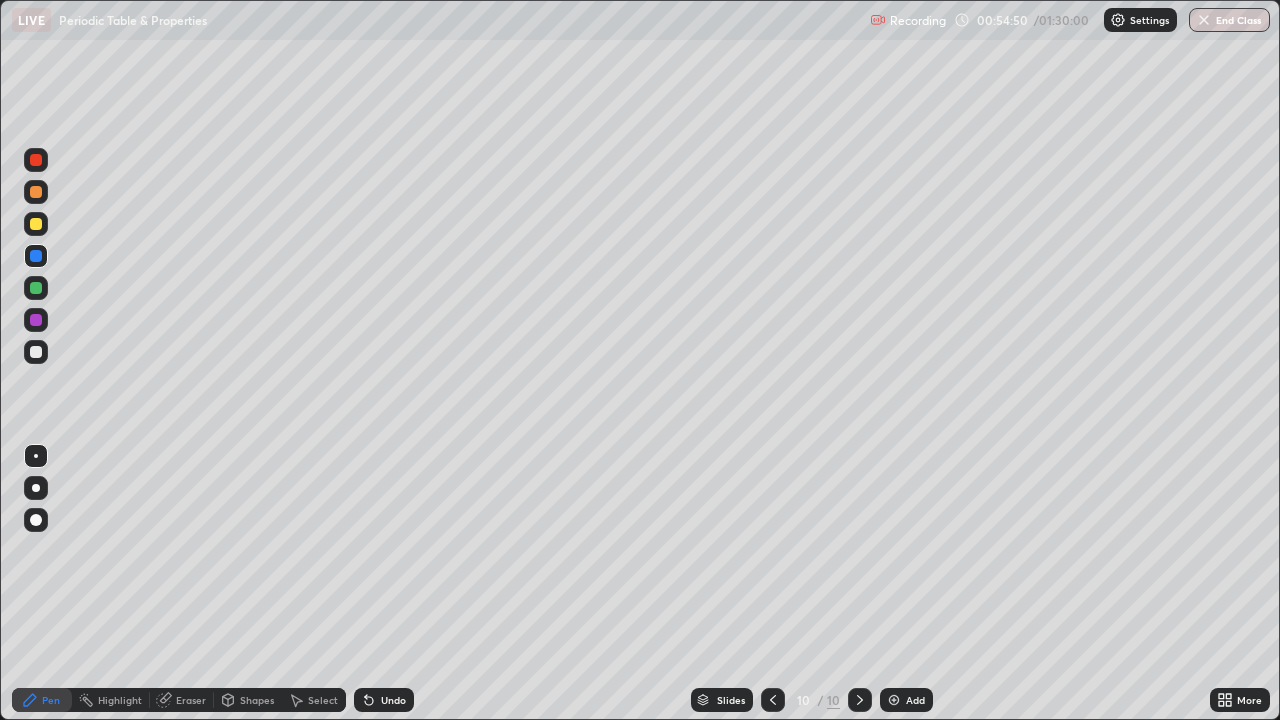 click at bounding box center (36, 320) 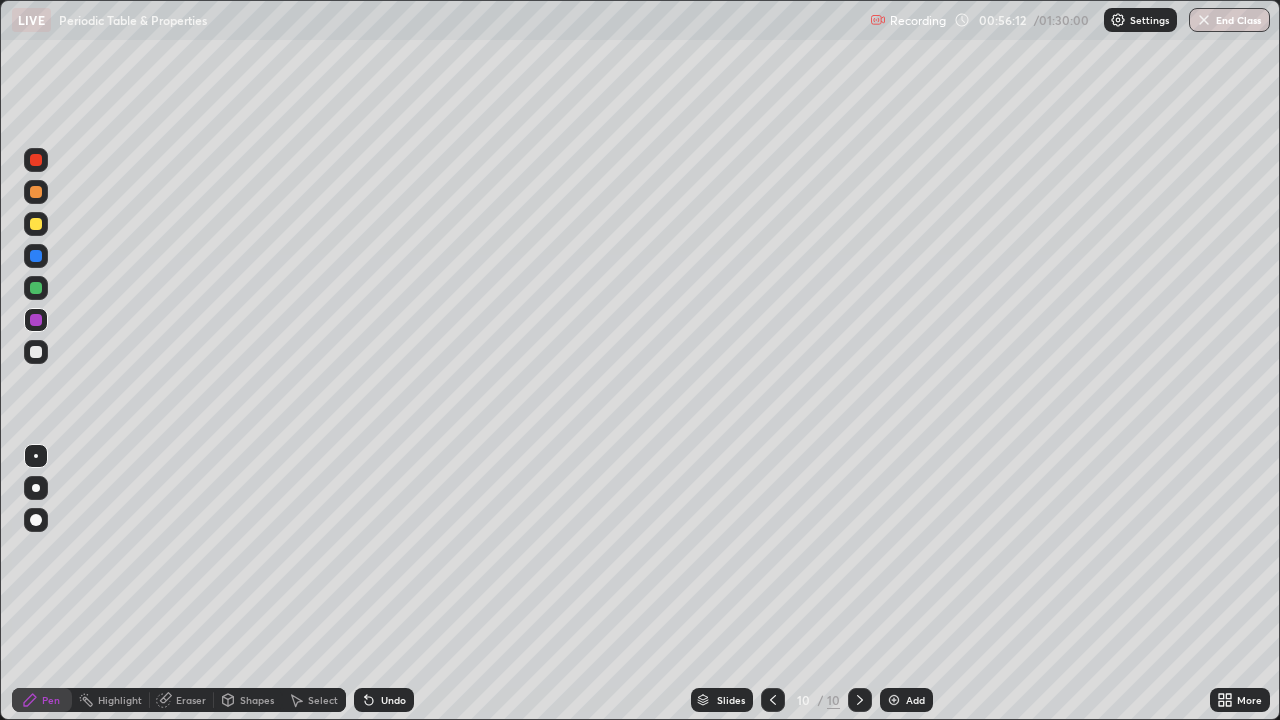 click on "Eraser" at bounding box center [182, 700] 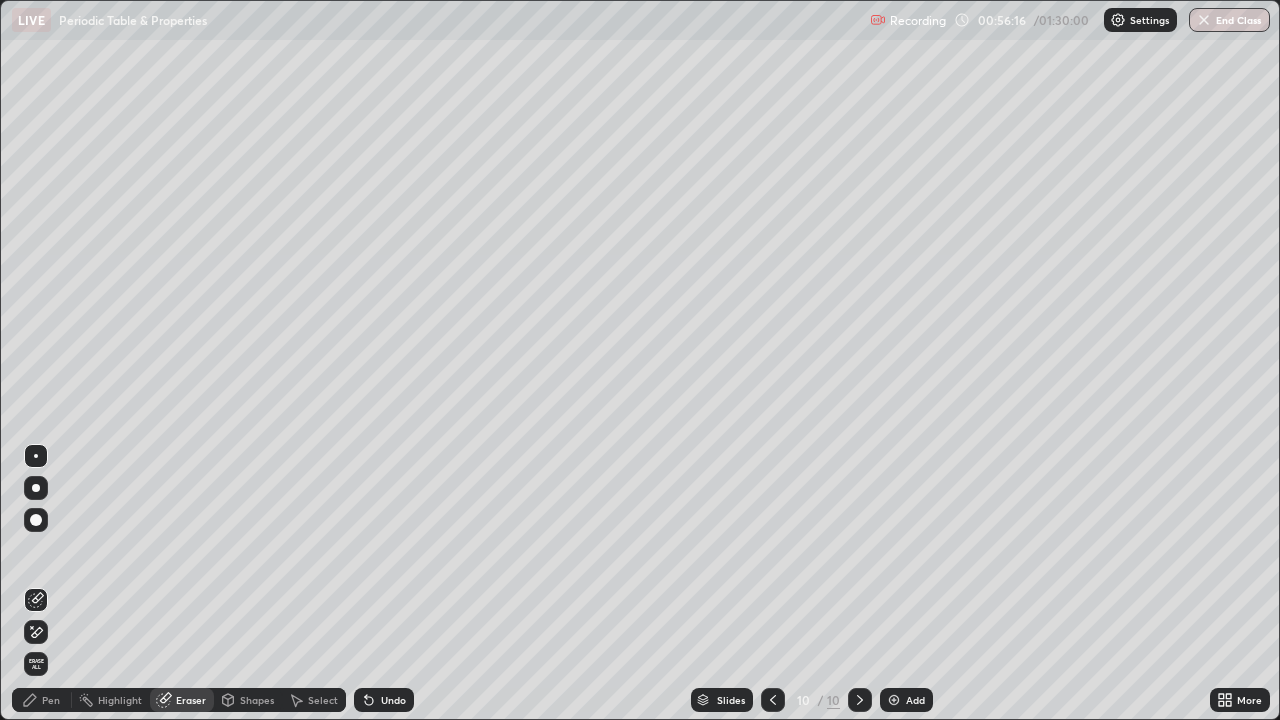 click on "Pen" at bounding box center [51, 700] 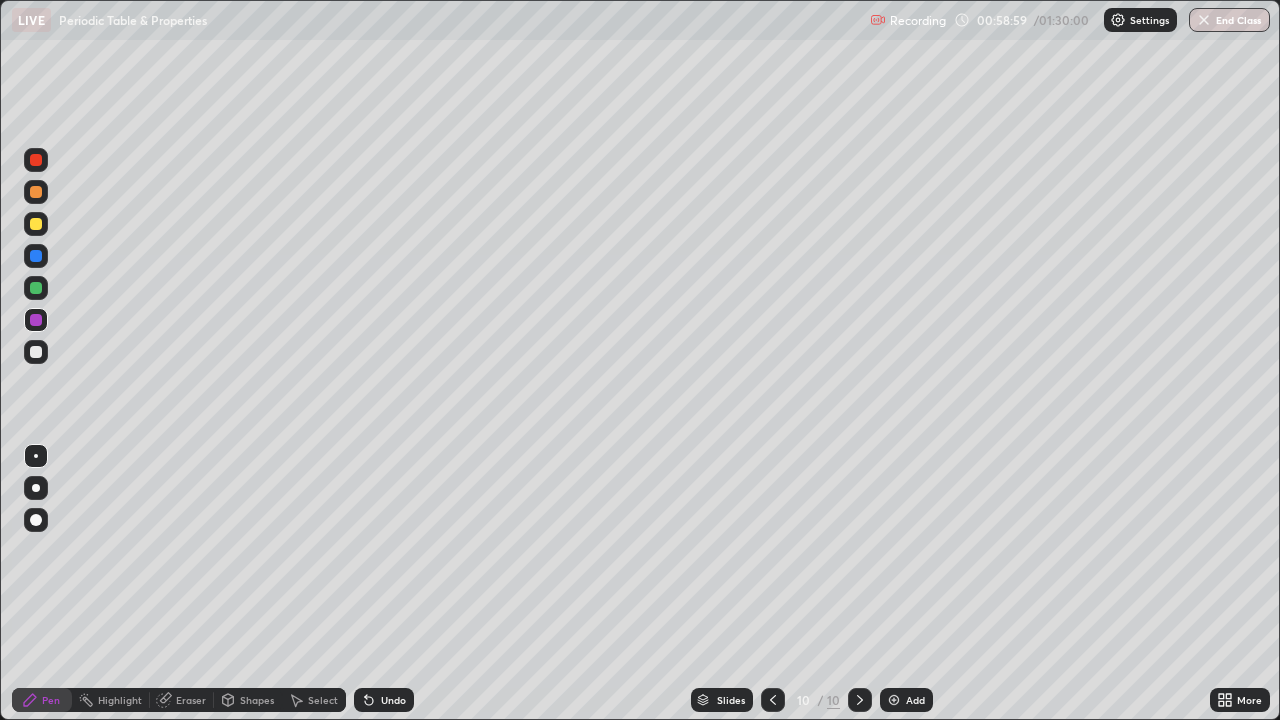 click at bounding box center [36, 224] 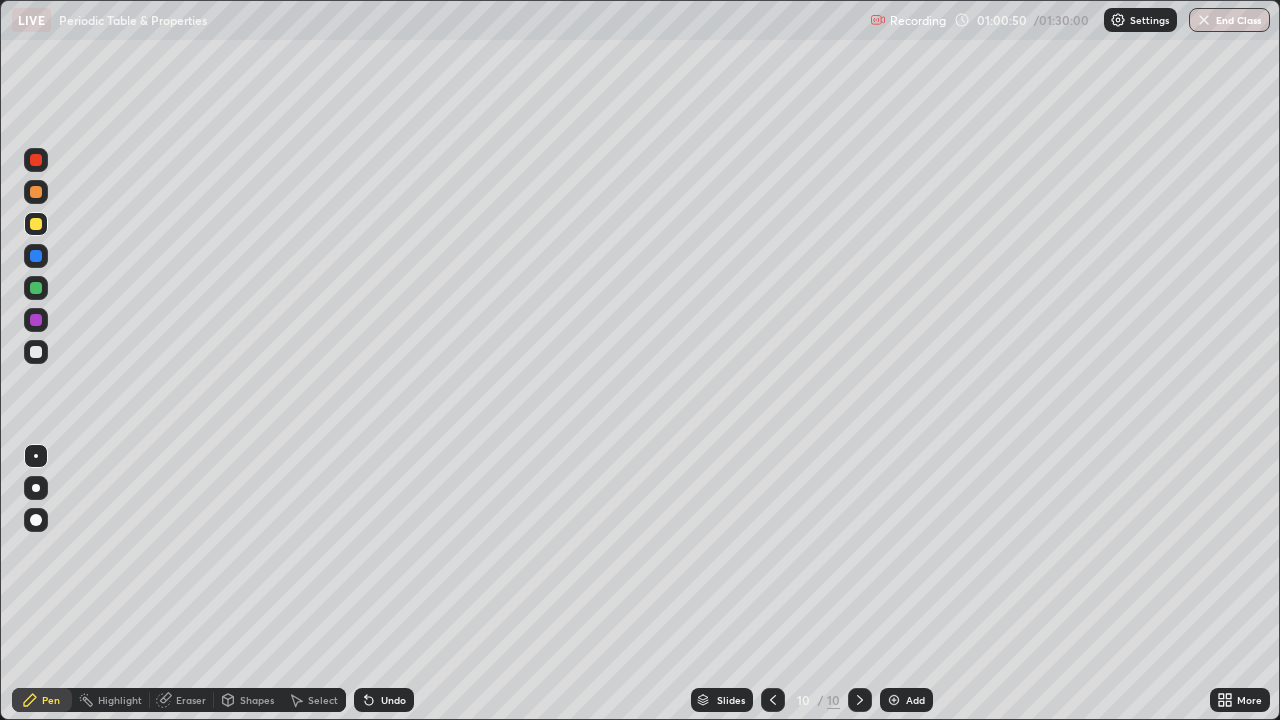 click at bounding box center [894, 700] 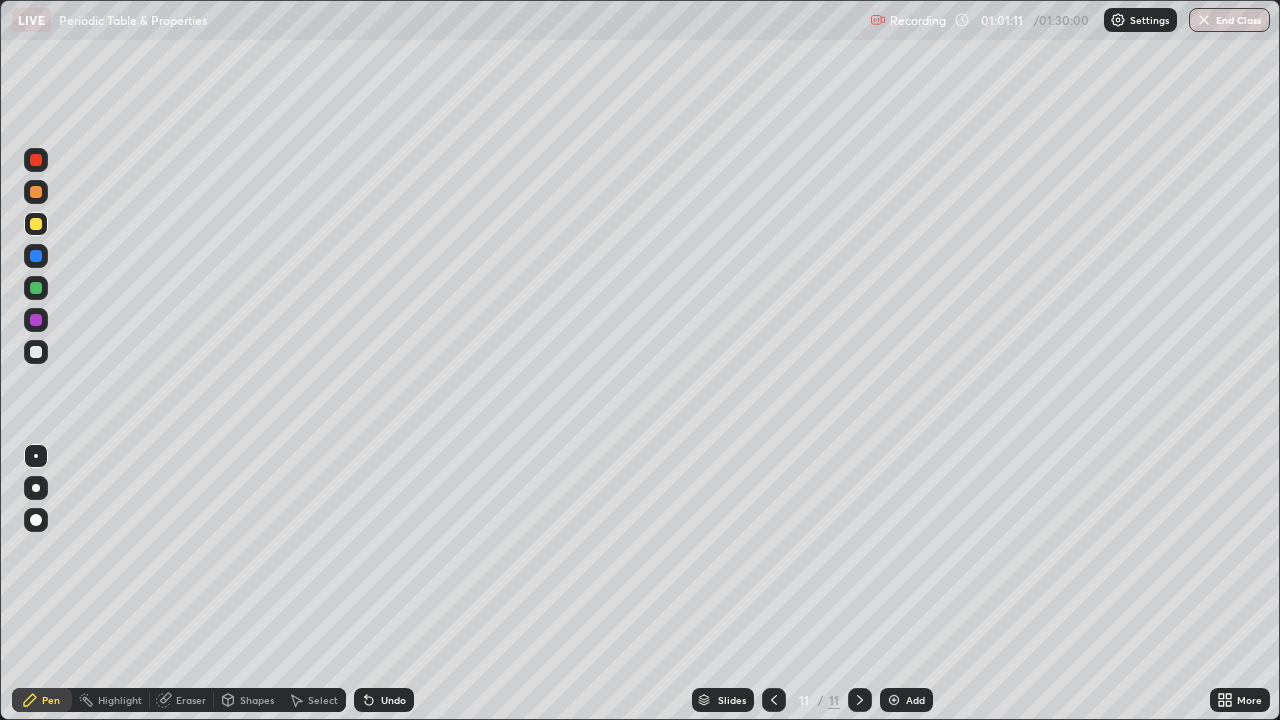 click at bounding box center [36, 352] 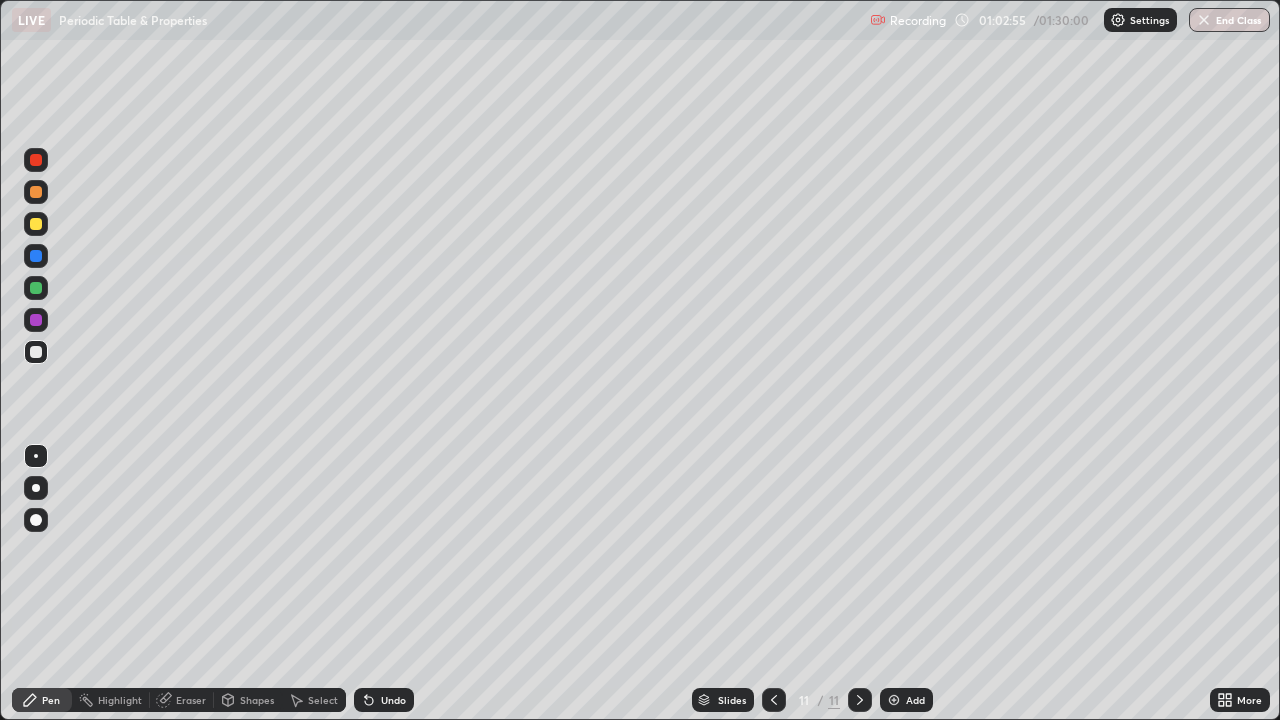 click on "Undo" at bounding box center [393, 700] 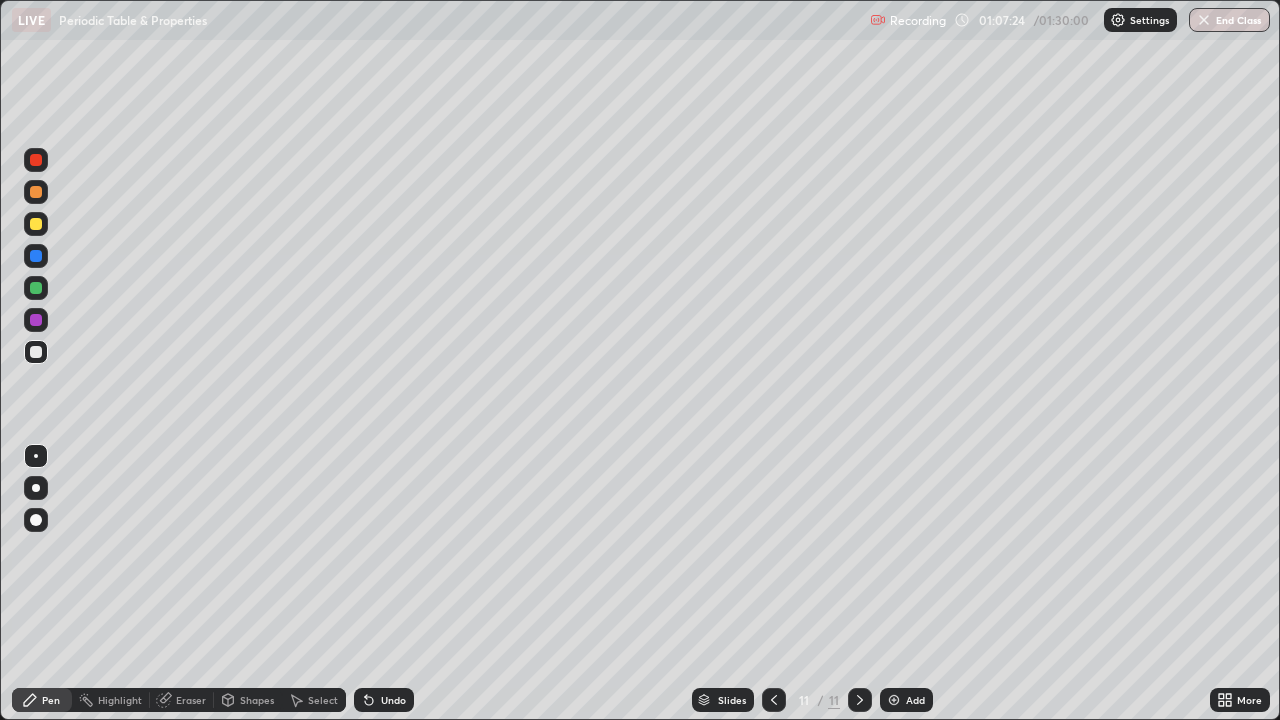 click 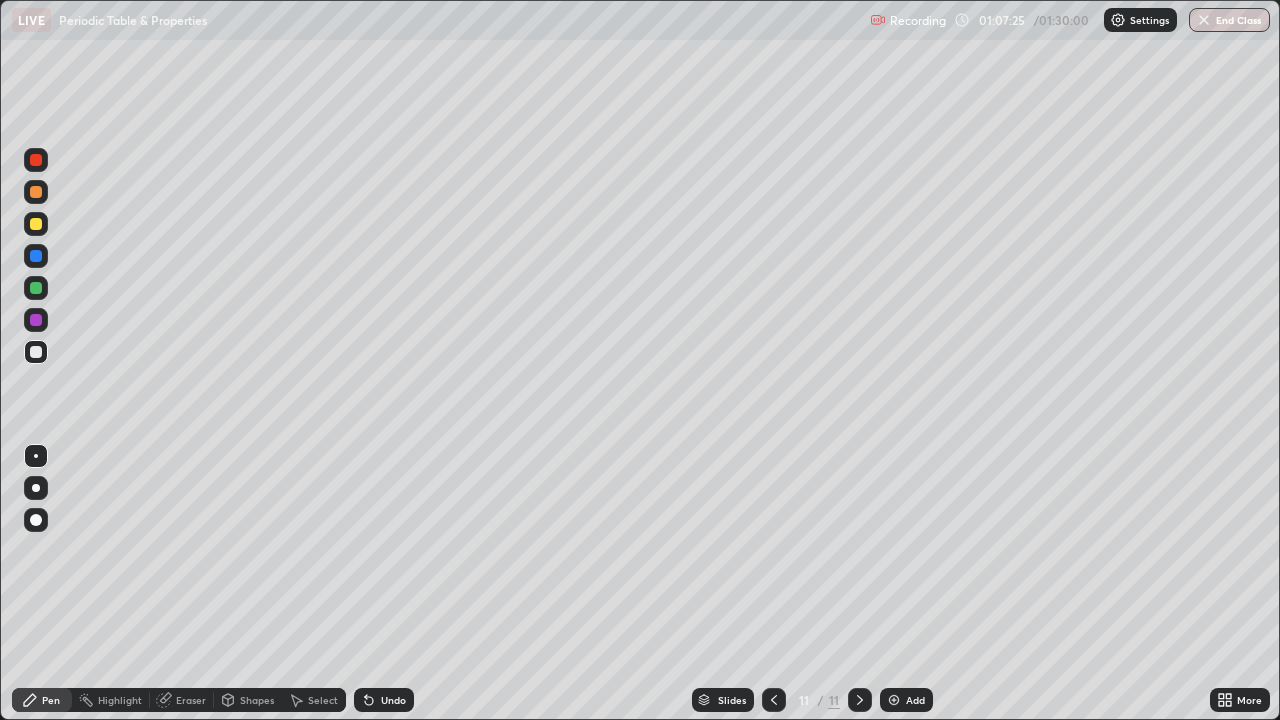 click on "Add" at bounding box center (915, 700) 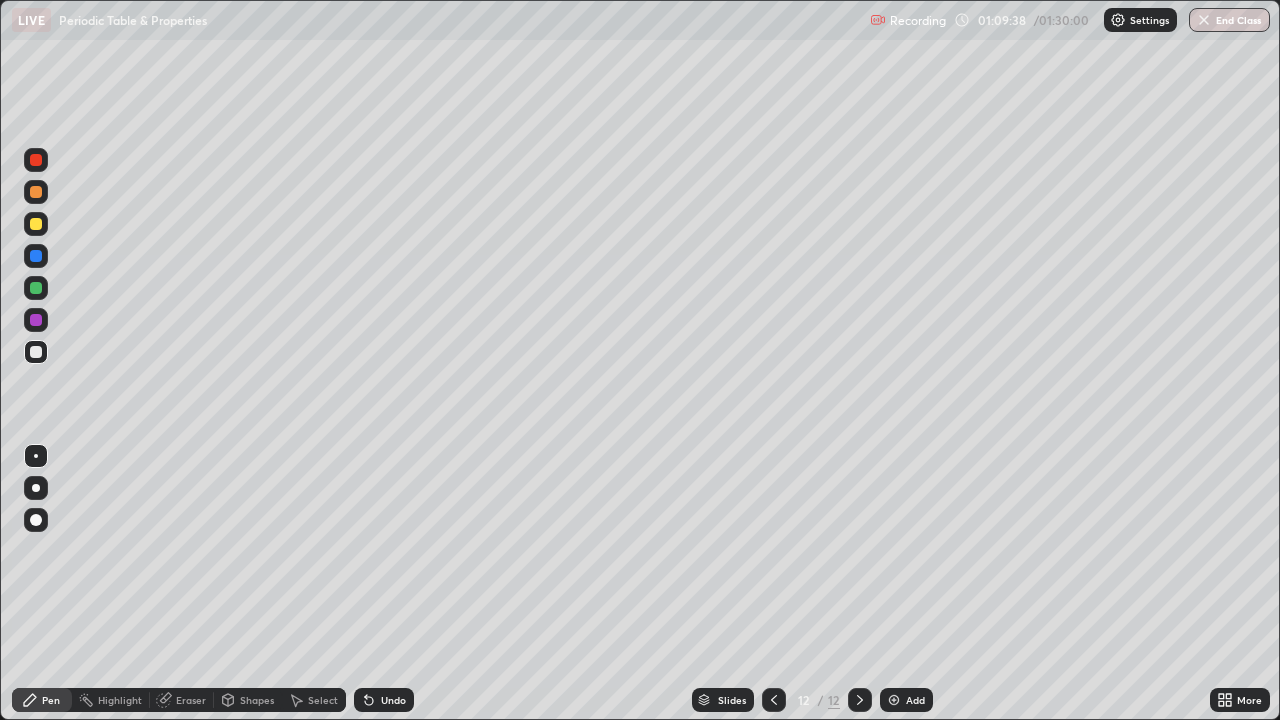 click on "Add" at bounding box center (906, 700) 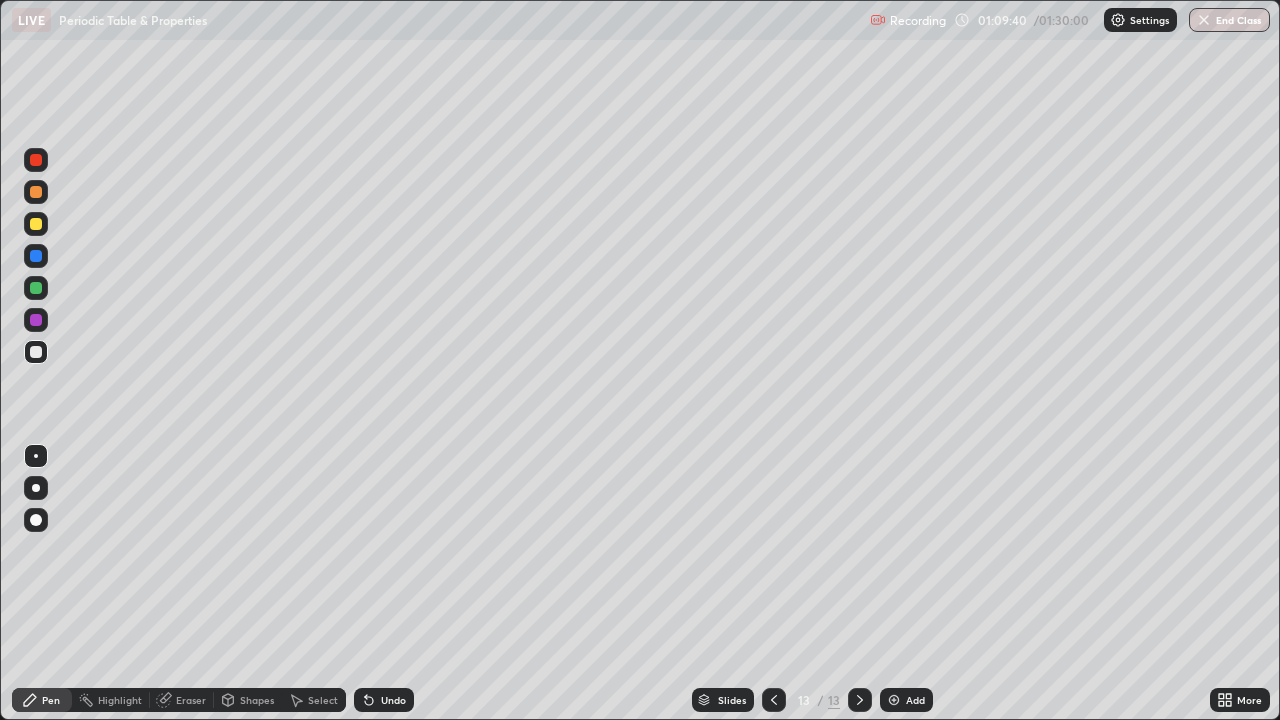 click at bounding box center [36, 160] 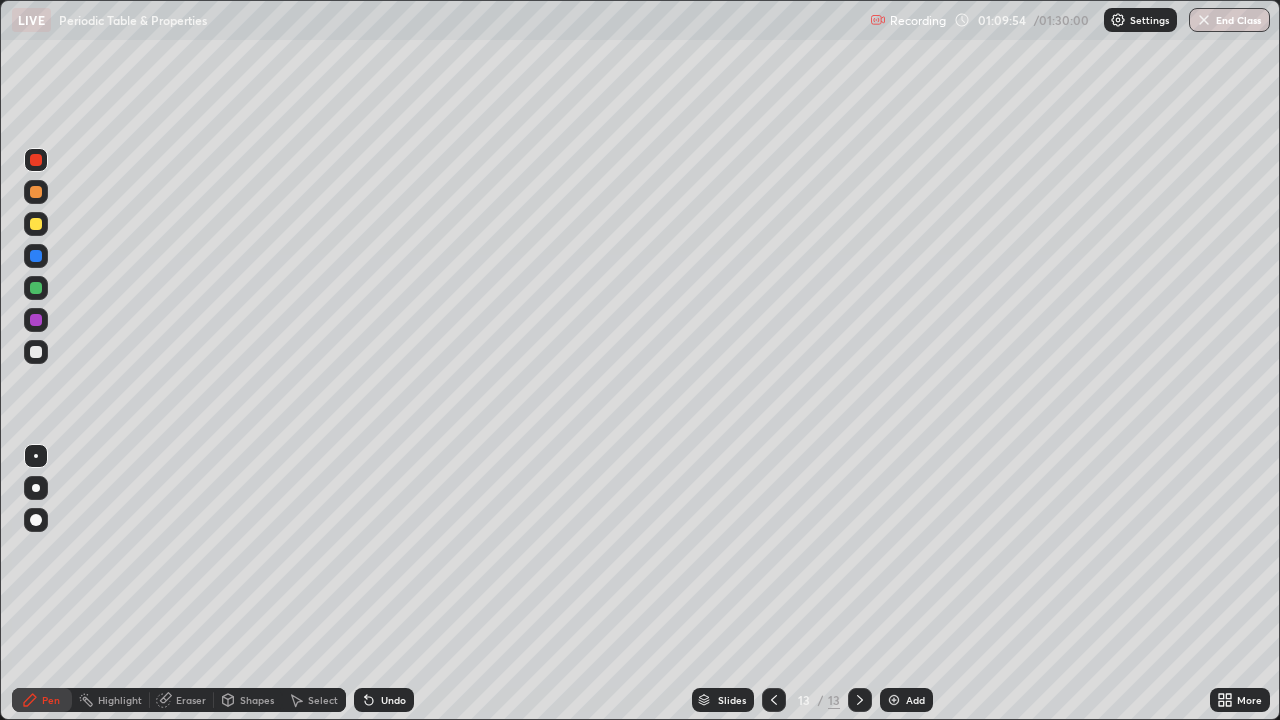 click at bounding box center (36, 224) 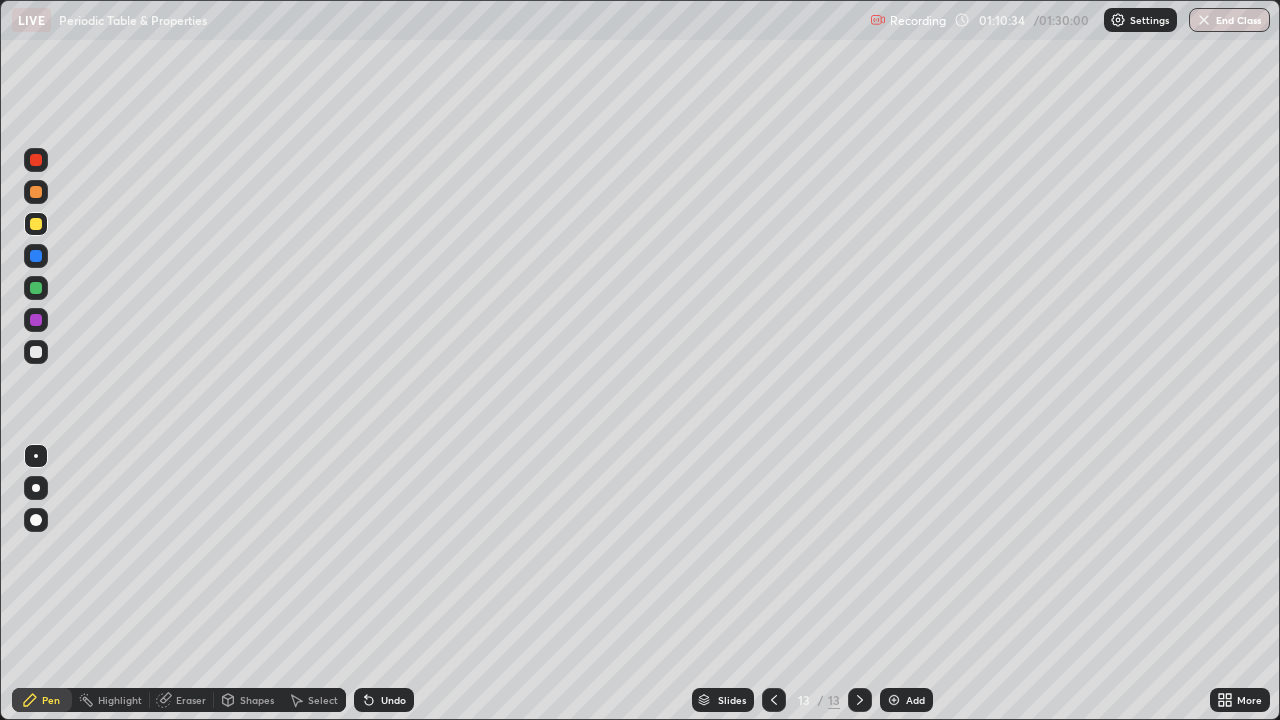 click at bounding box center [36, 352] 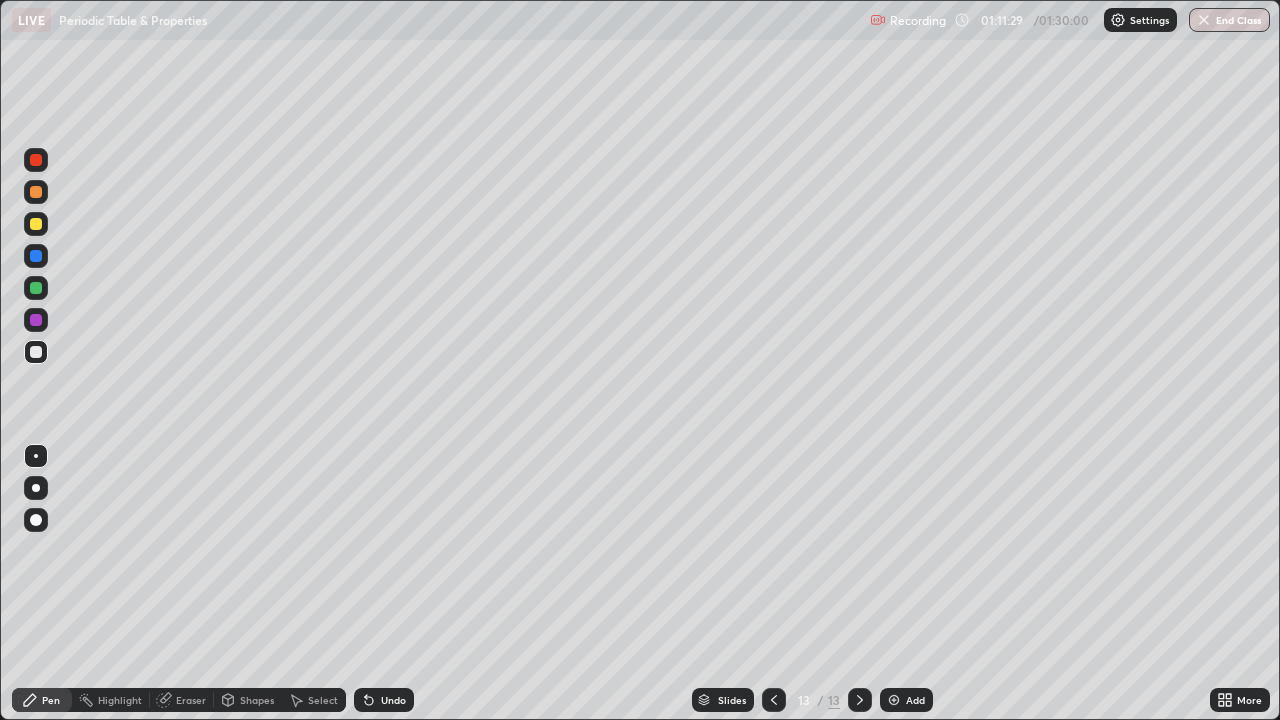 click at bounding box center [36, 192] 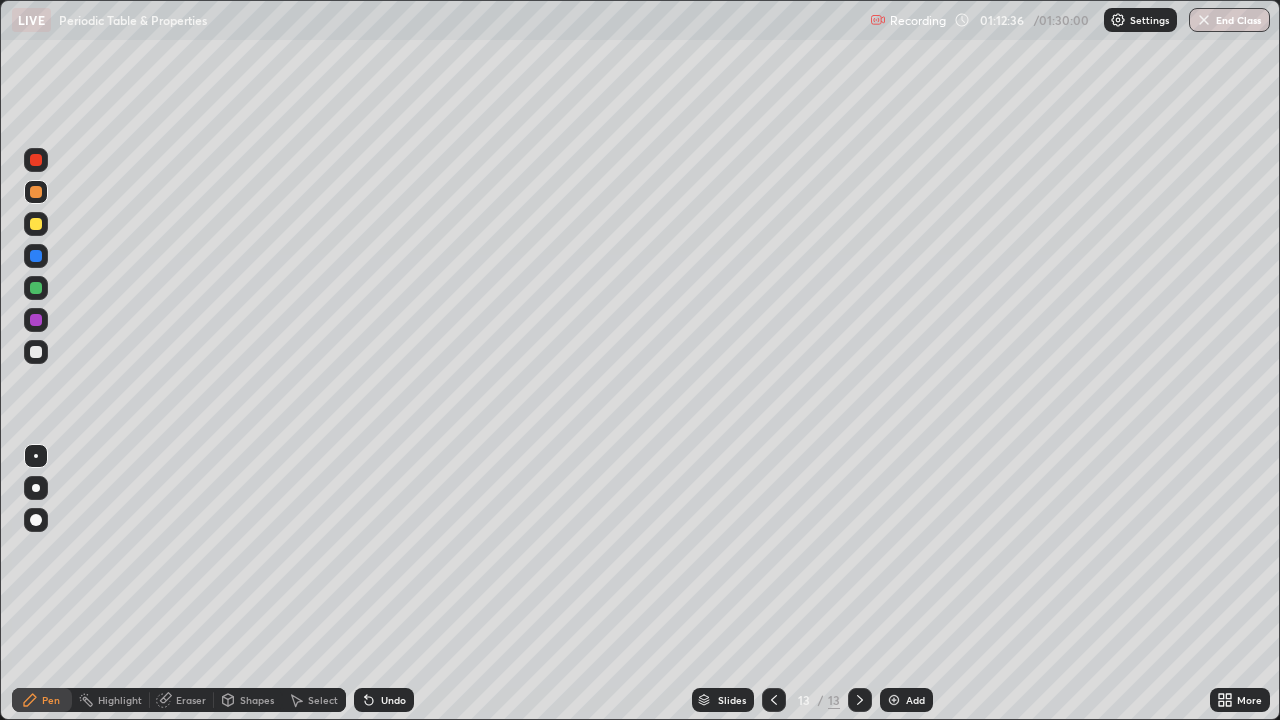 click at bounding box center (36, 256) 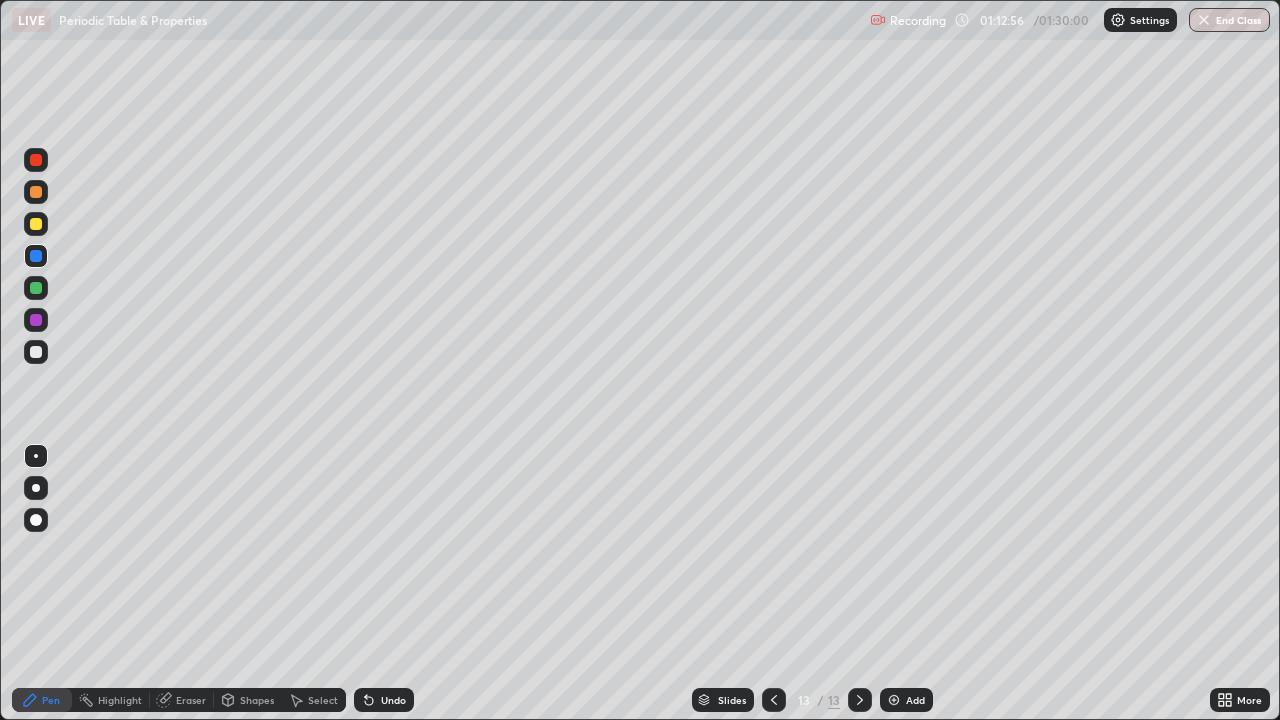 click at bounding box center [36, 320] 